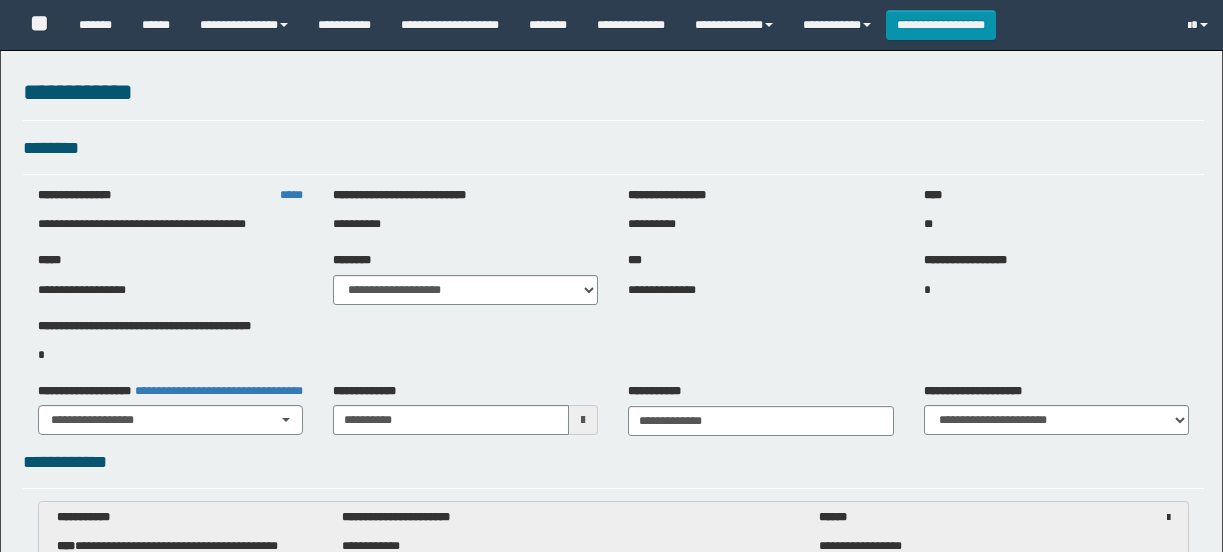 select on "***" 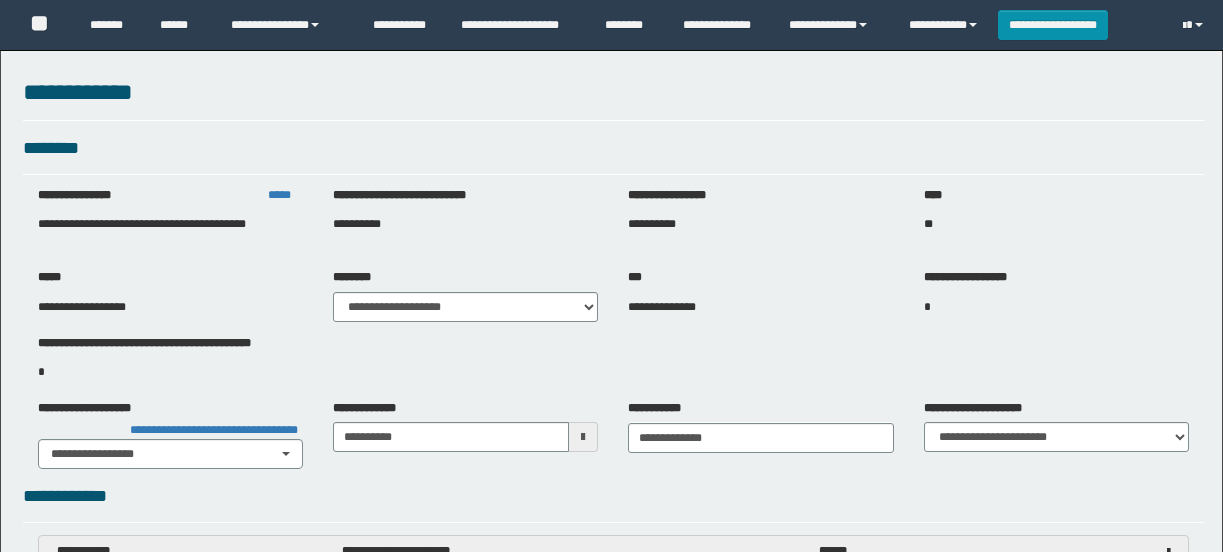scroll, scrollTop: 1454, scrollLeft: 0, axis: vertical 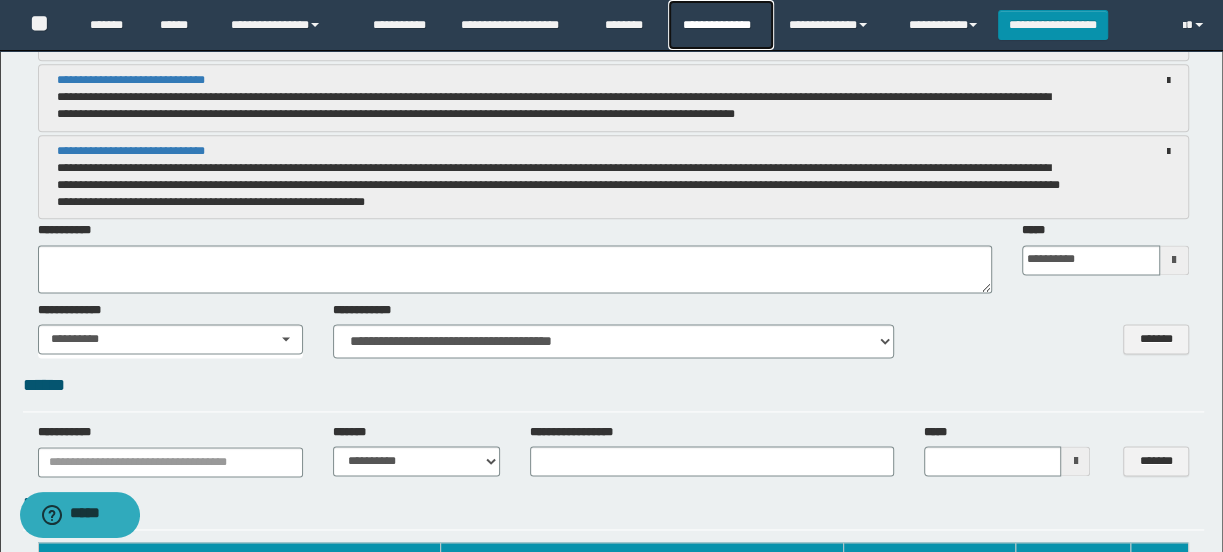 click on "**********" at bounding box center [720, 25] 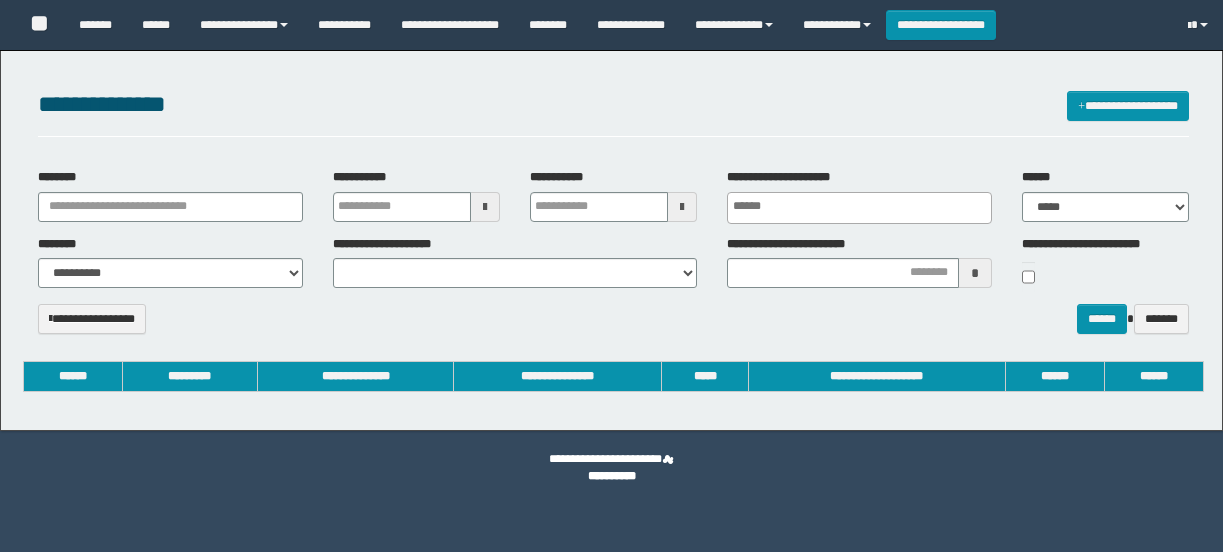 select 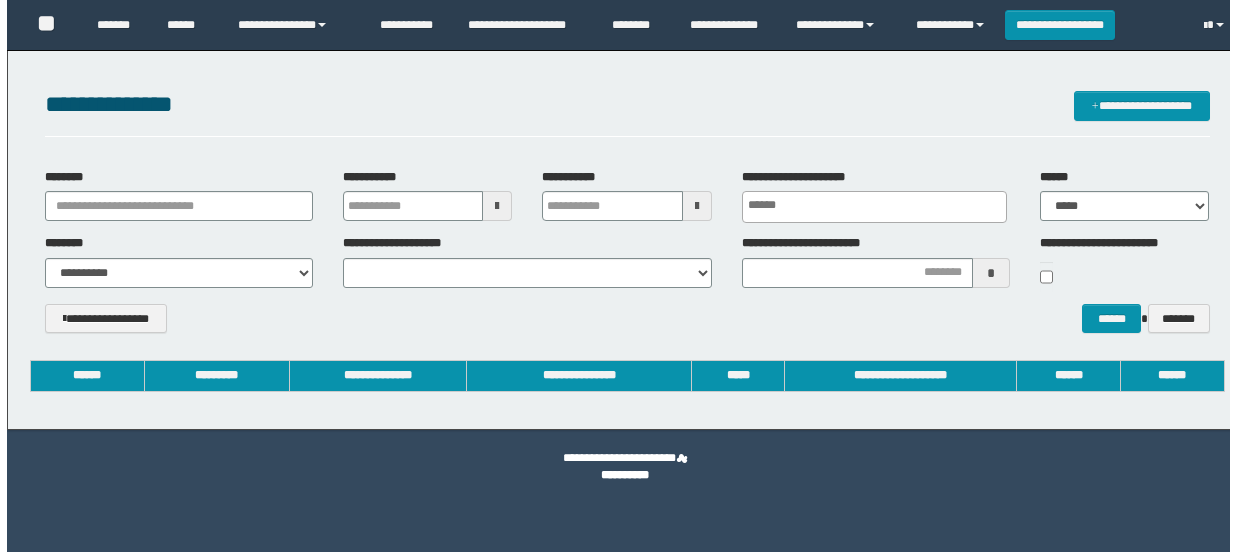 scroll, scrollTop: 0, scrollLeft: 0, axis: both 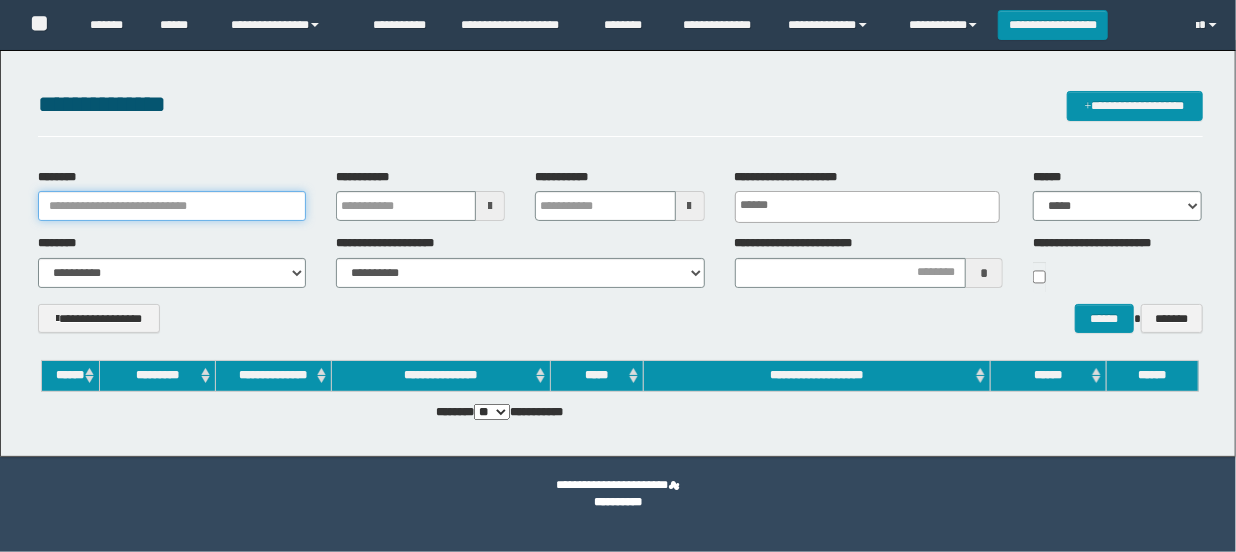 click on "********" at bounding box center [172, 206] 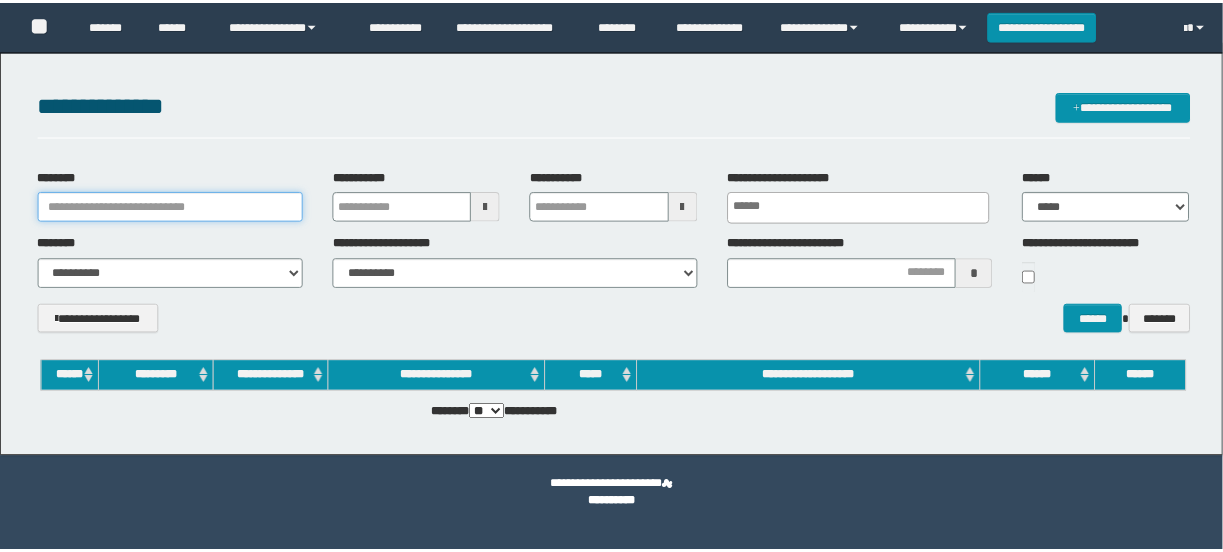 scroll, scrollTop: 0, scrollLeft: 0, axis: both 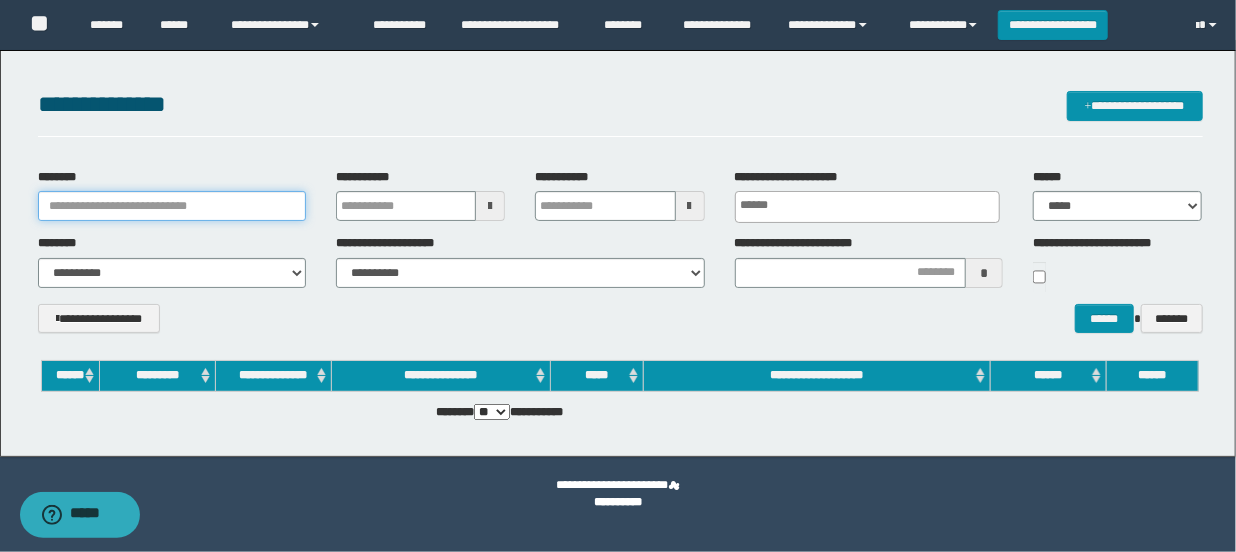 paste on "**********" 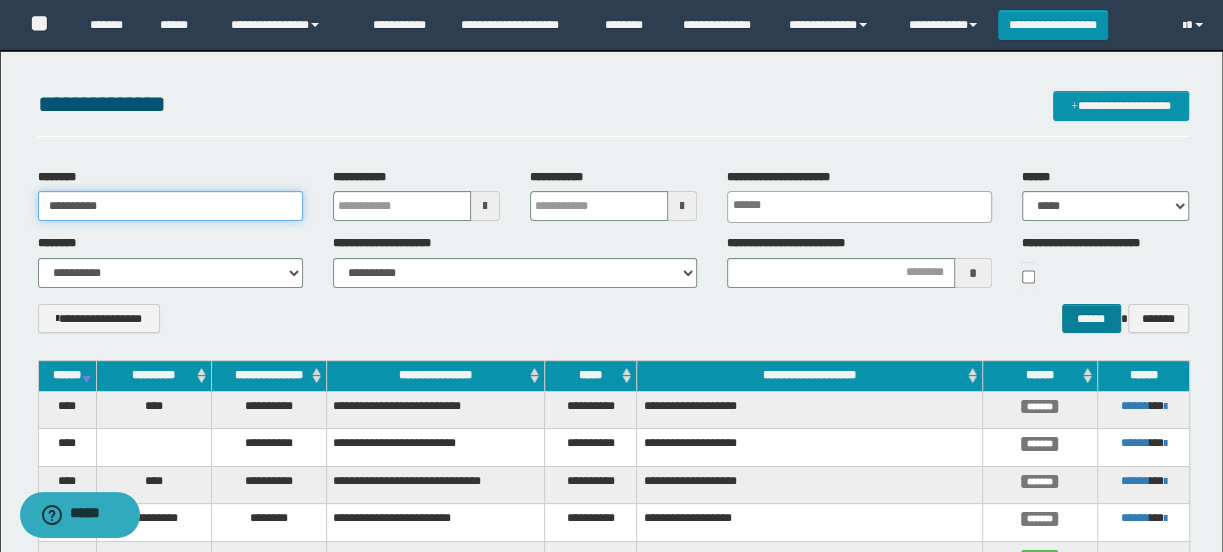 type on "**********" 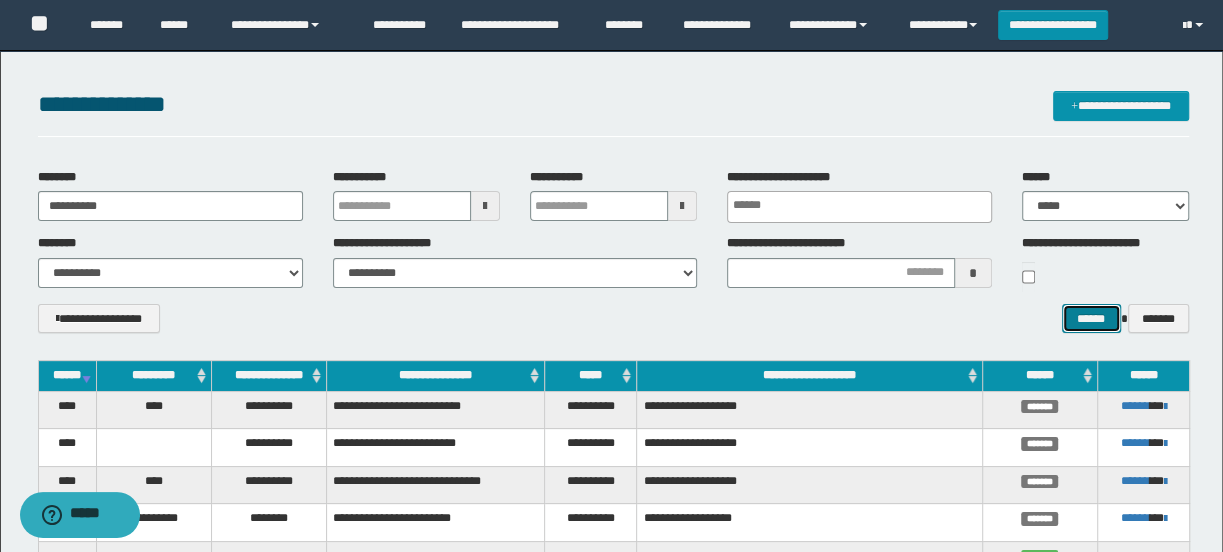 click on "******" at bounding box center [1091, 319] 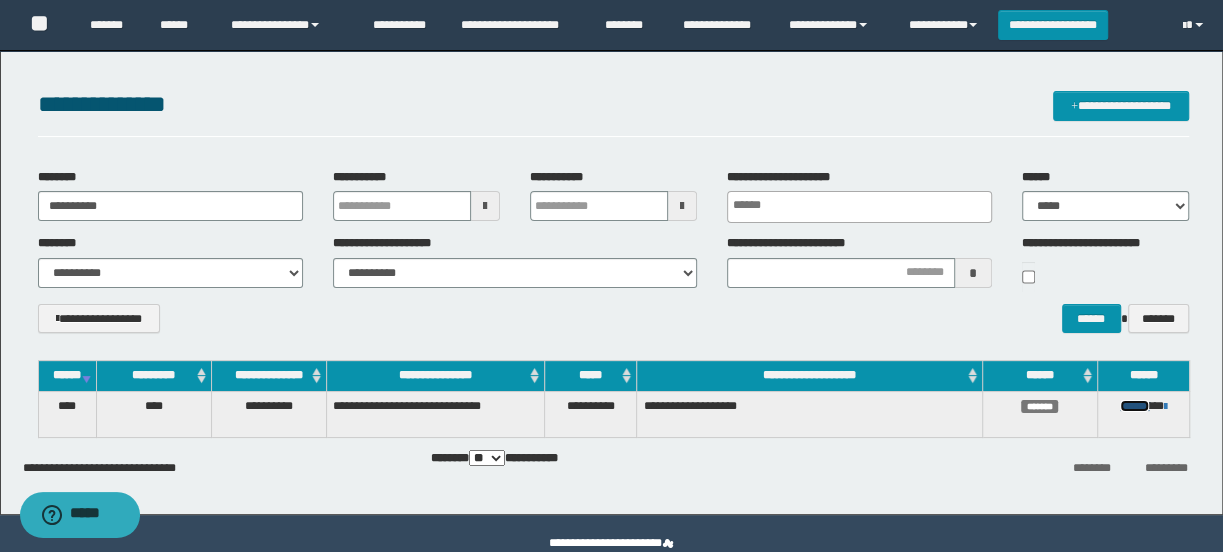click on "******" at bounding box center (1134, 406) 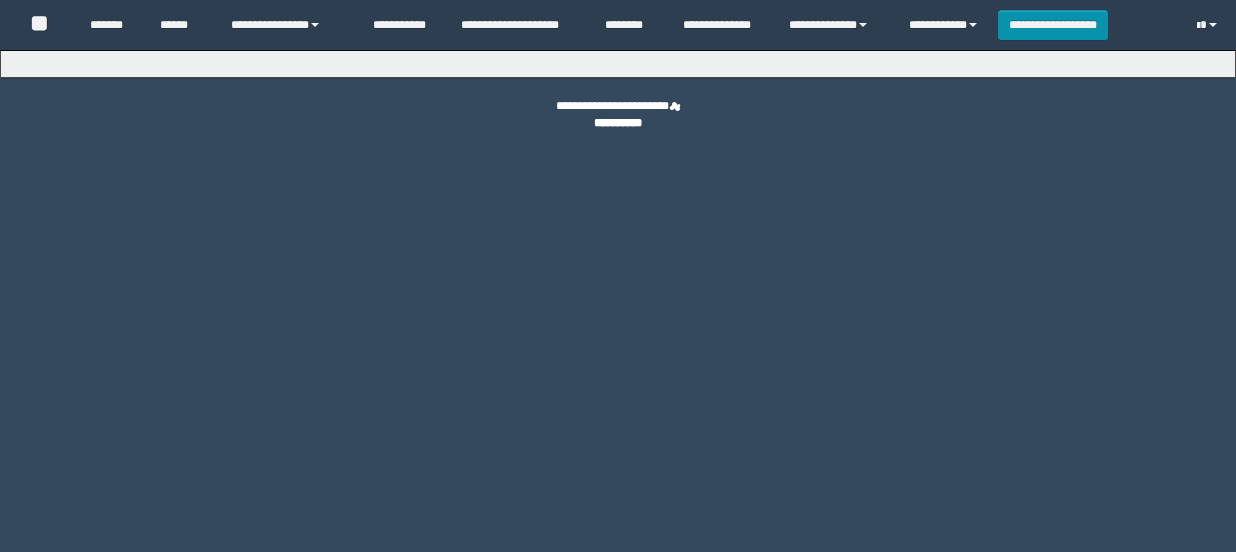 scroll, scrollTop: 0, scrollLeft: 0, axis: both 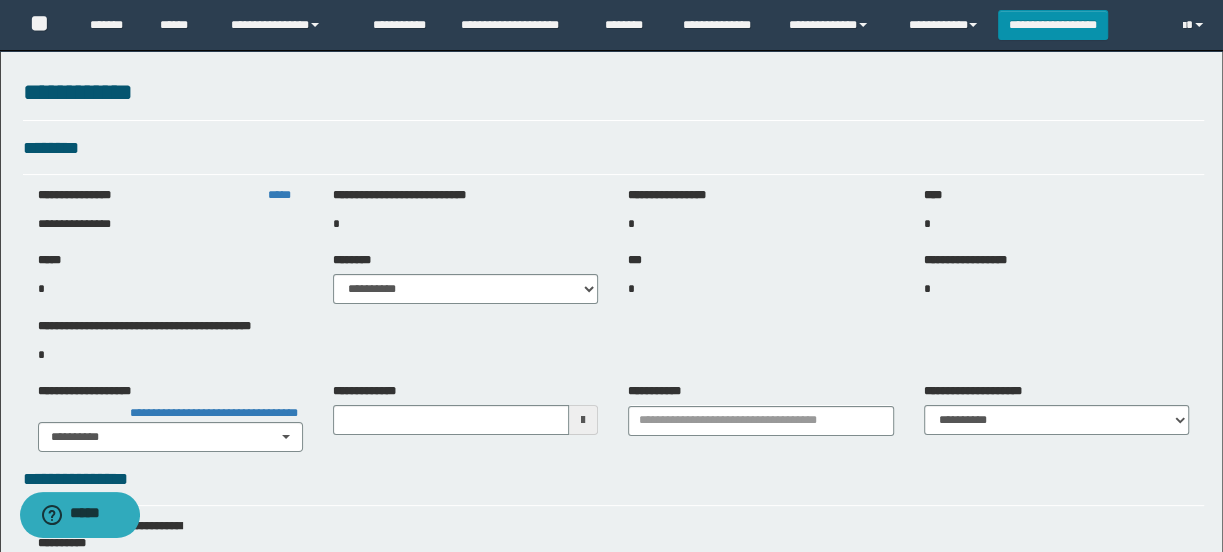 type on "**********" 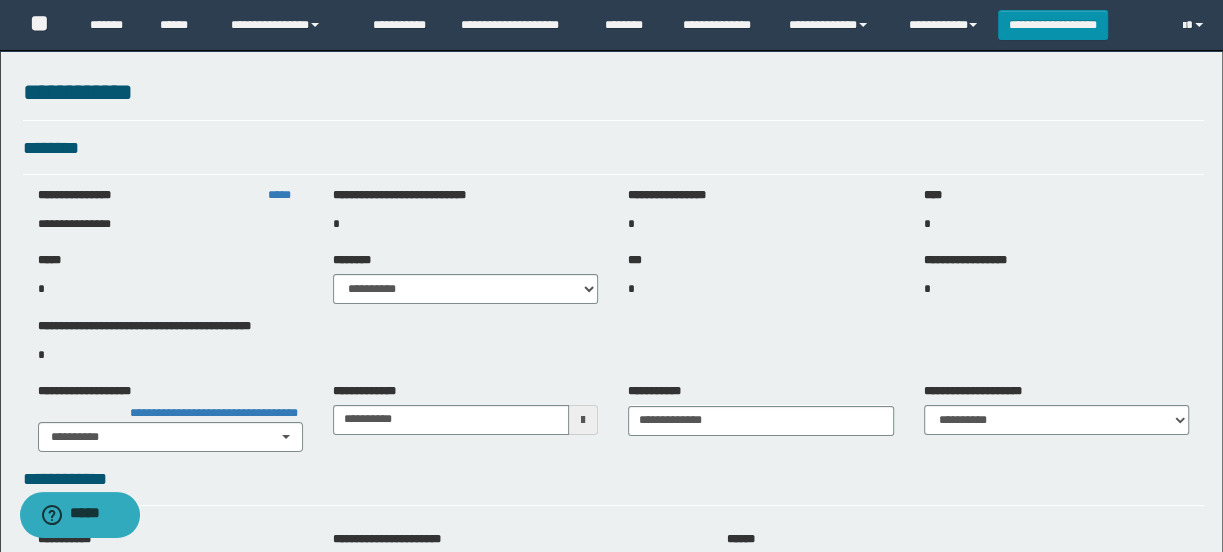 select on "*" 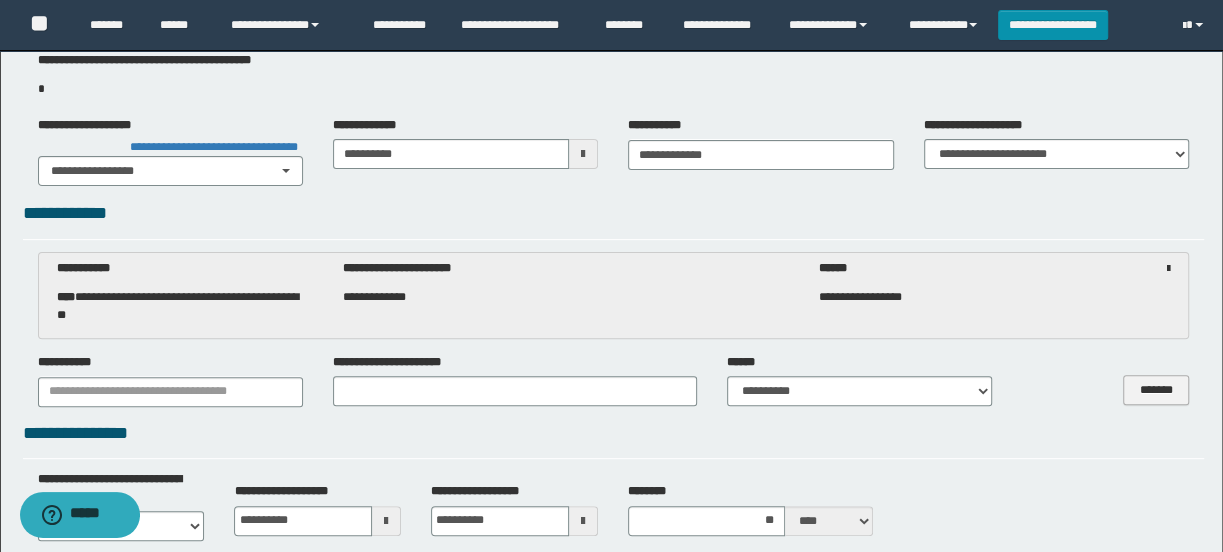 scroll, scrollTop: 454, scrollLeft: 0, axis: vertical 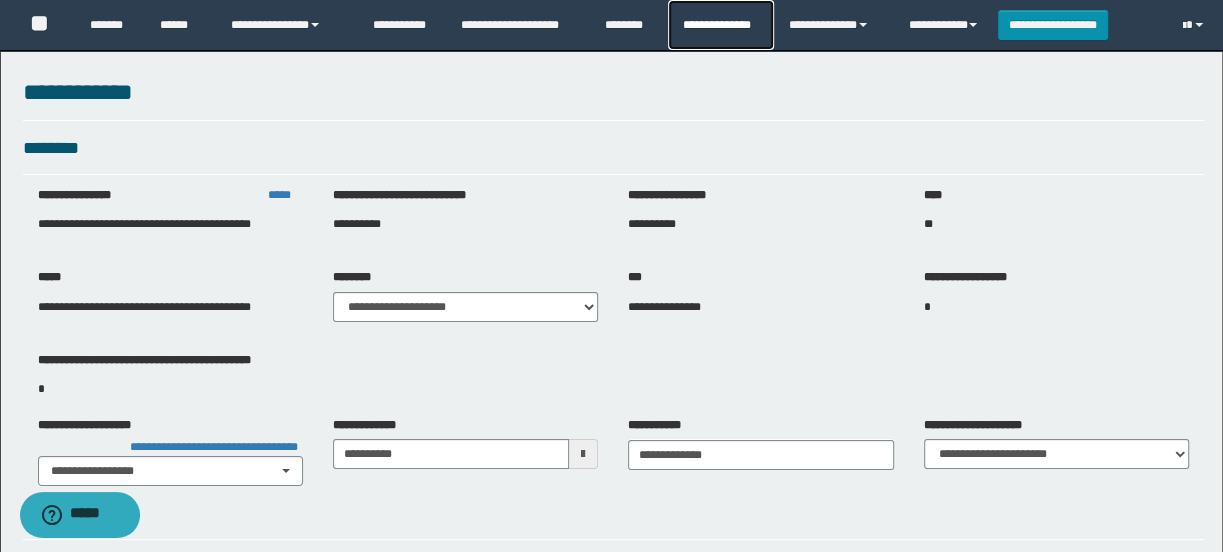 click on "**********" at bounding box center [720, 25] 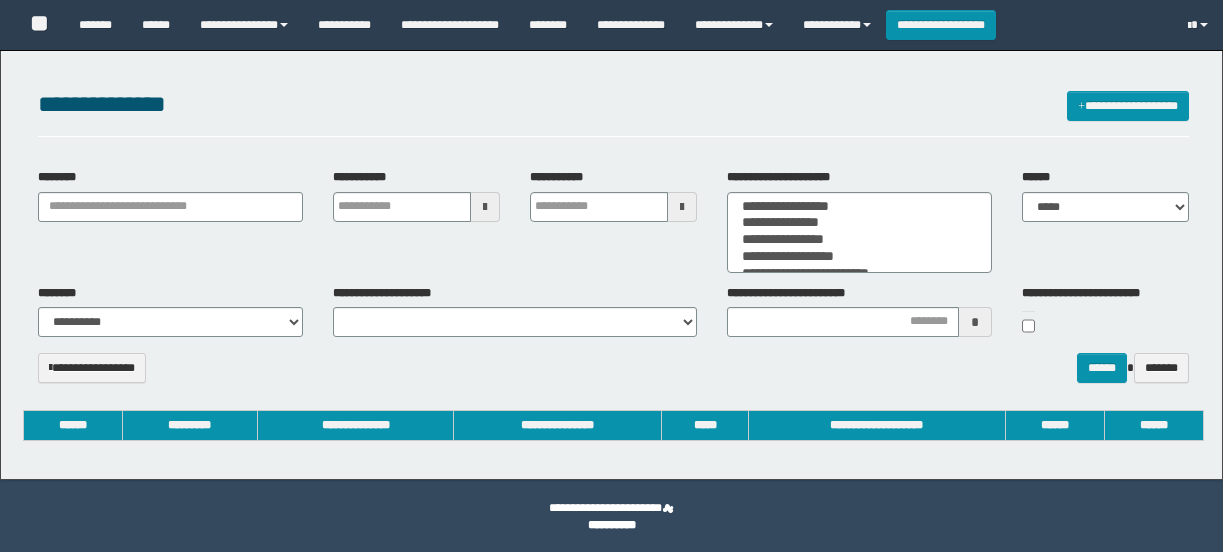 select 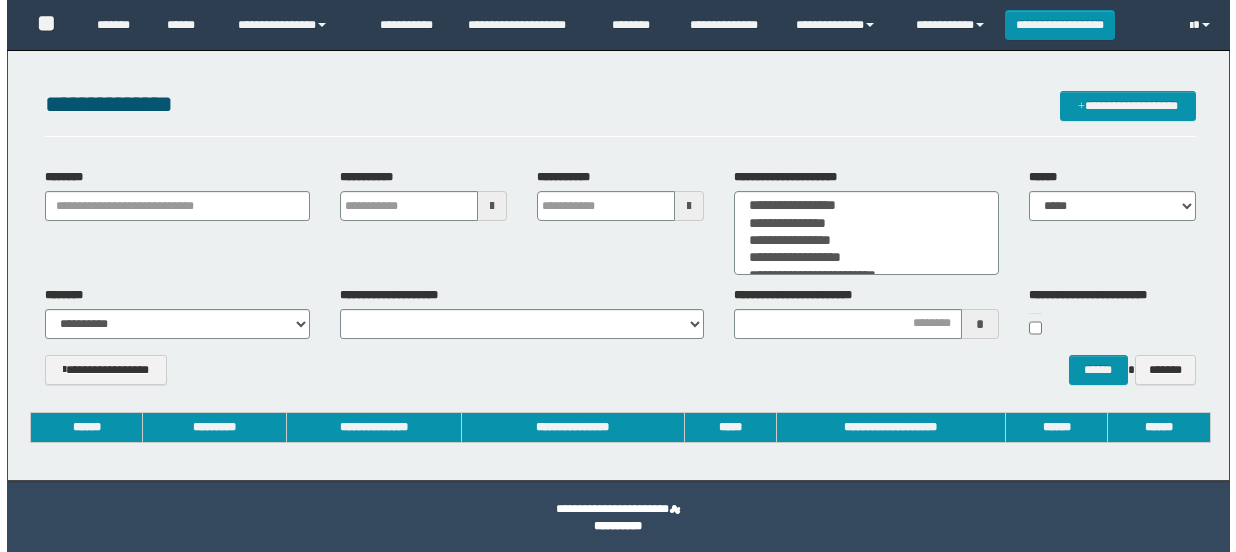 scroll, scrollTop: 0, scrollLeft: 0, axis: both 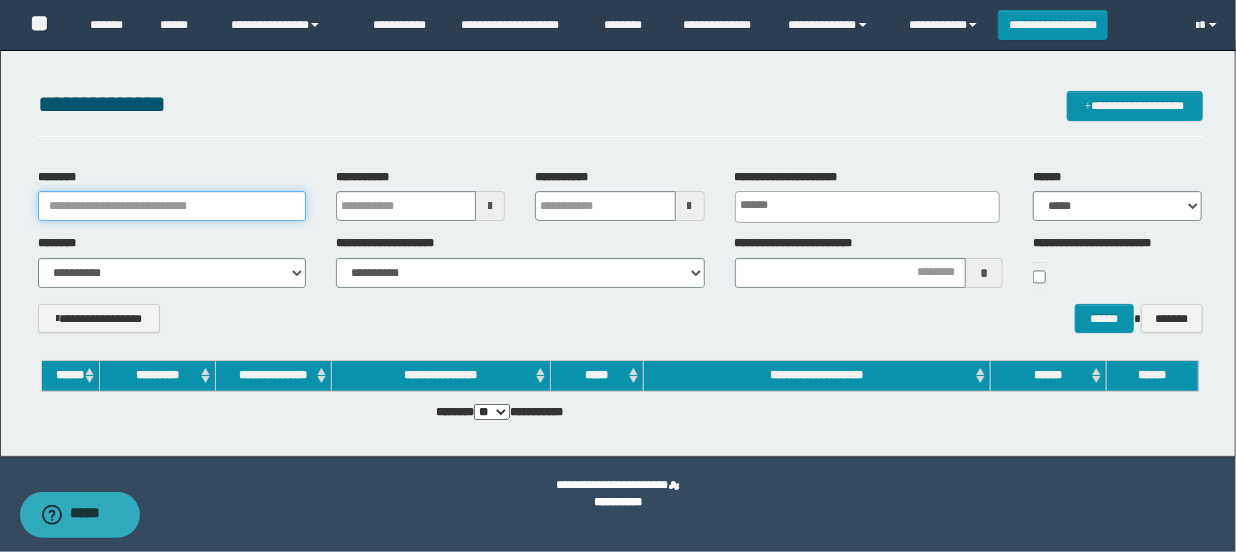 click on "********" at bounding box center (172, 206) 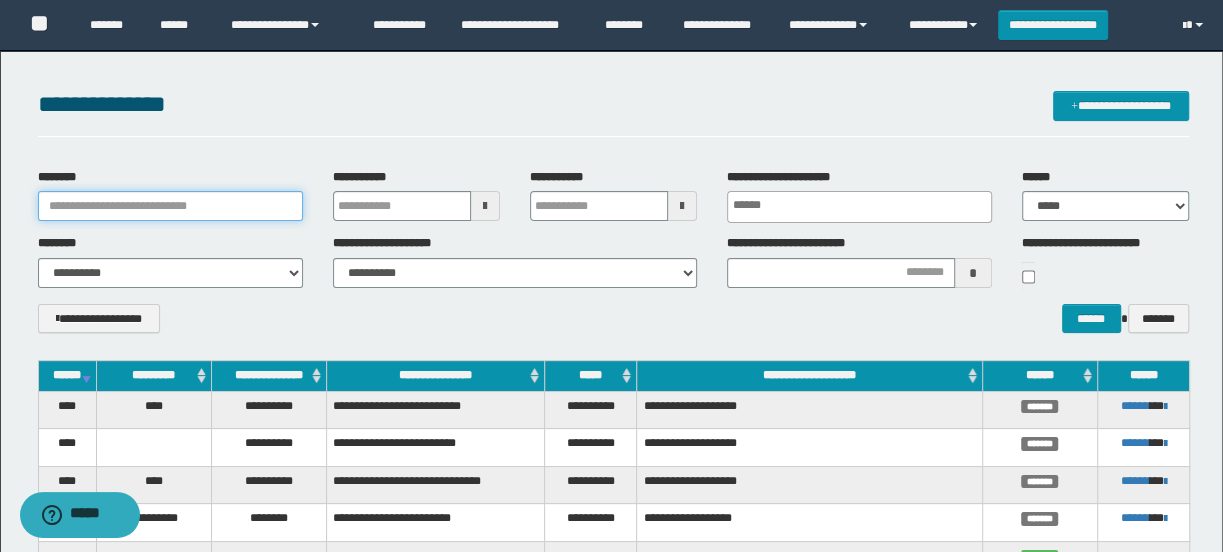 paste on "**********" 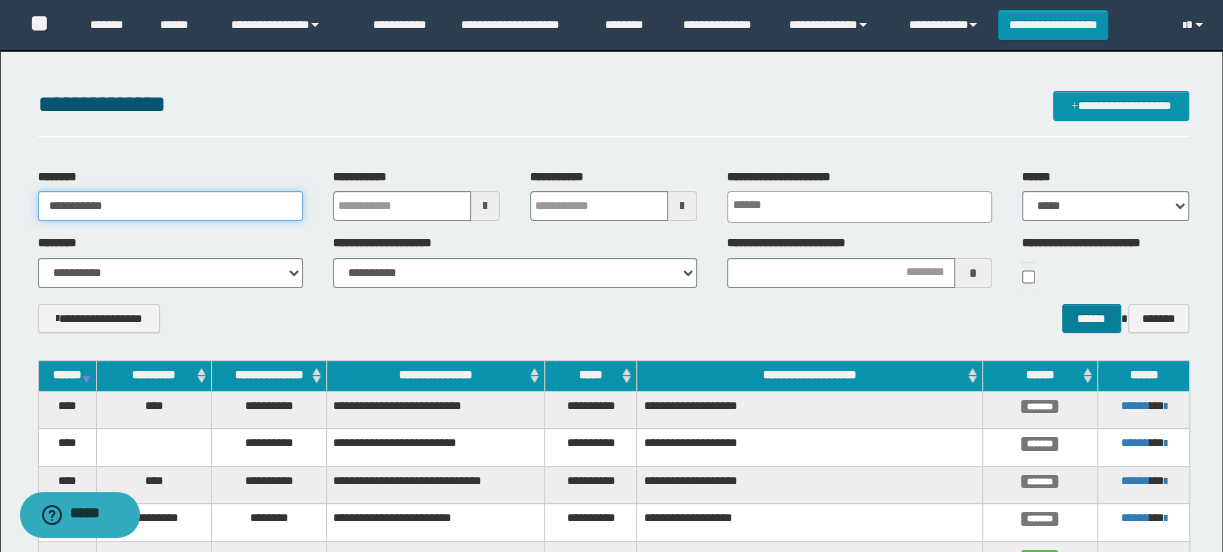 type on "**********" 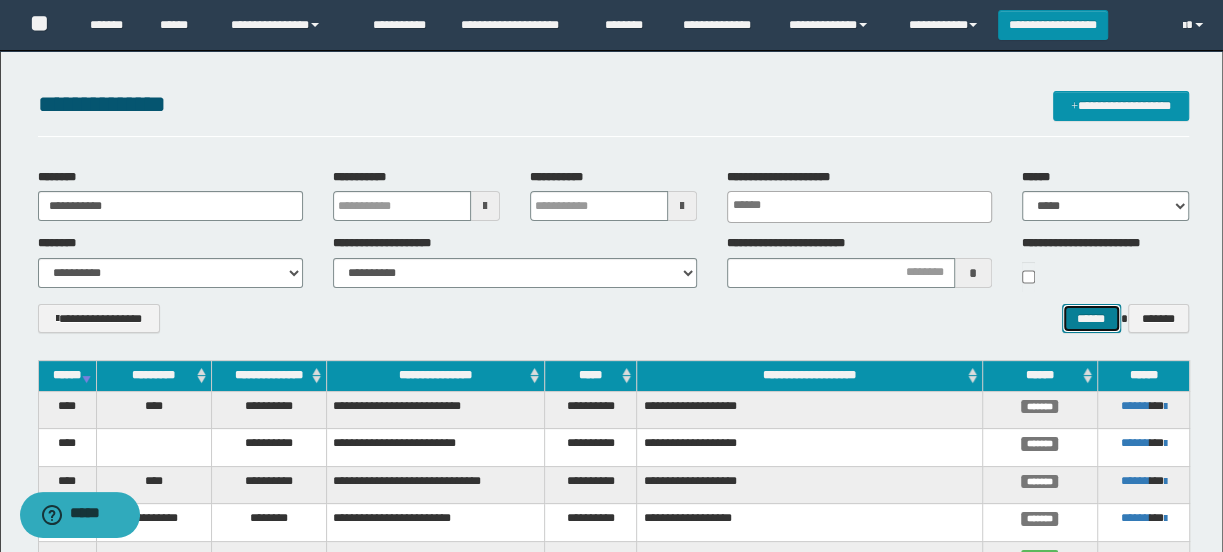 click on "******" at bounding box center (1091, 319) 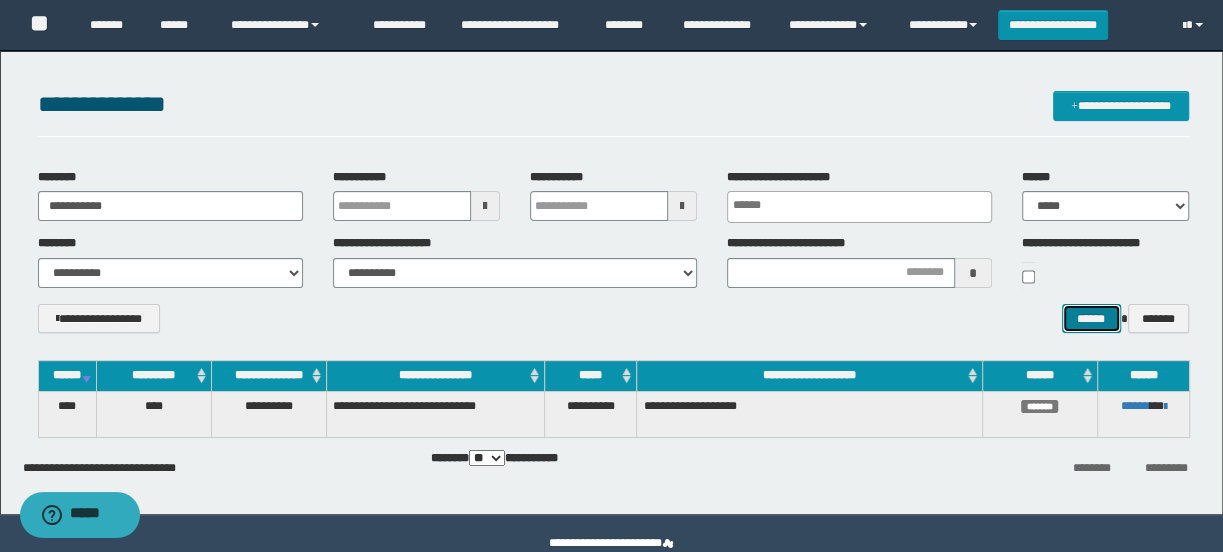 type 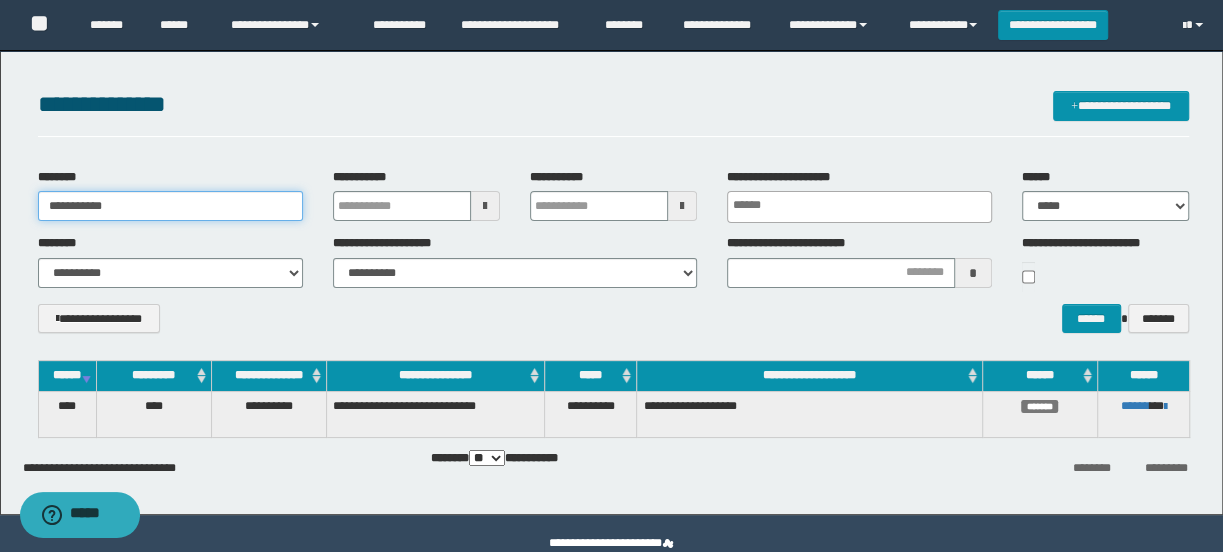 drag, startPoint x: 129, startPoint y: 207, endPoint x: 49, endPoint y: 207, distance: 80 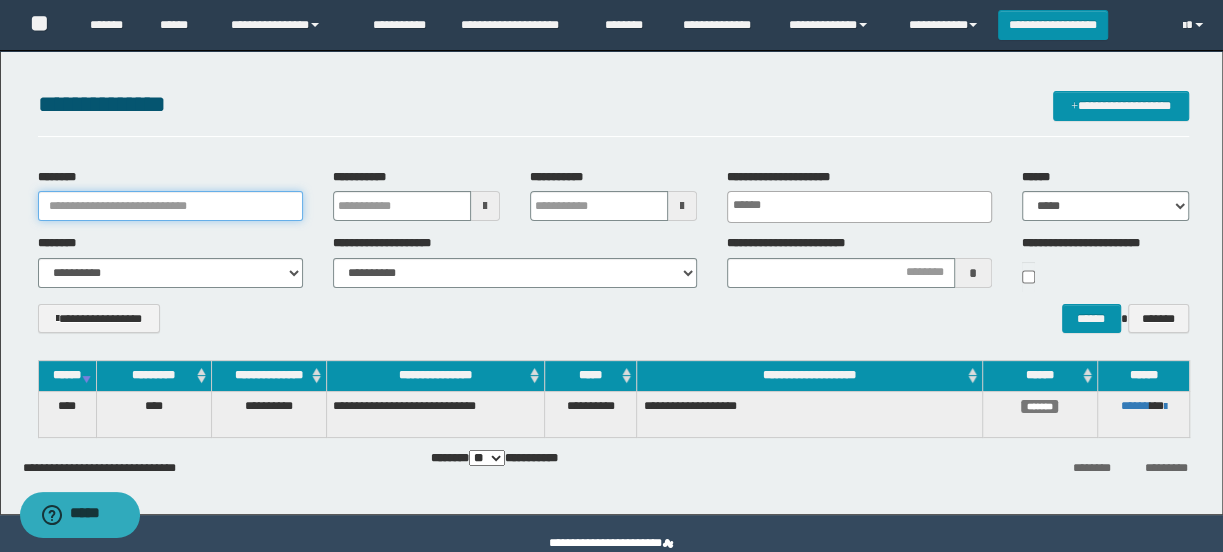 paste on "********" 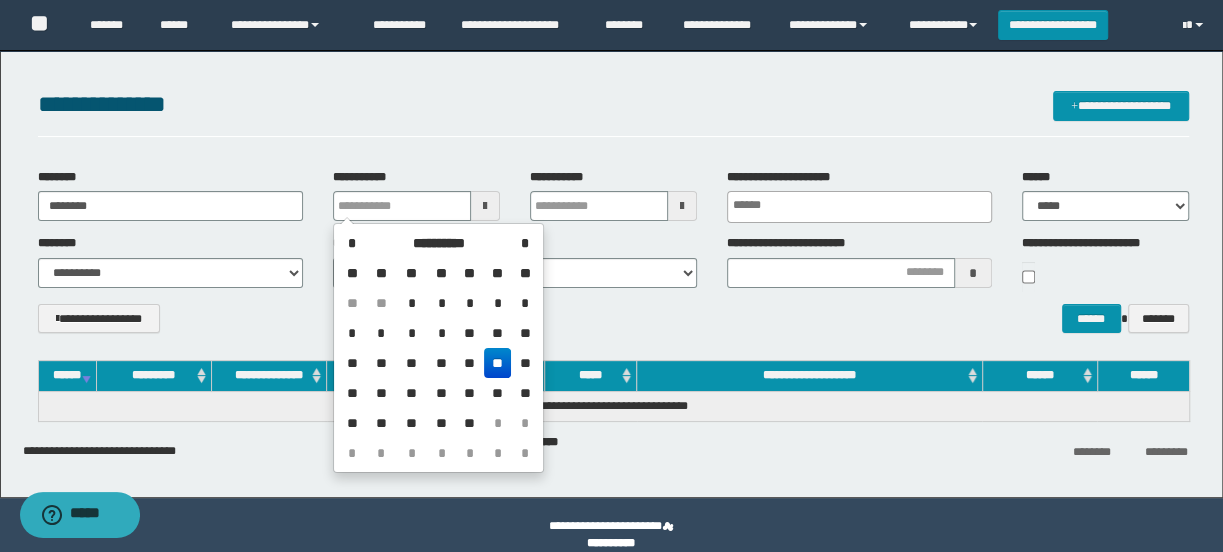 click on "********
********" at bounding box center [170, 195] 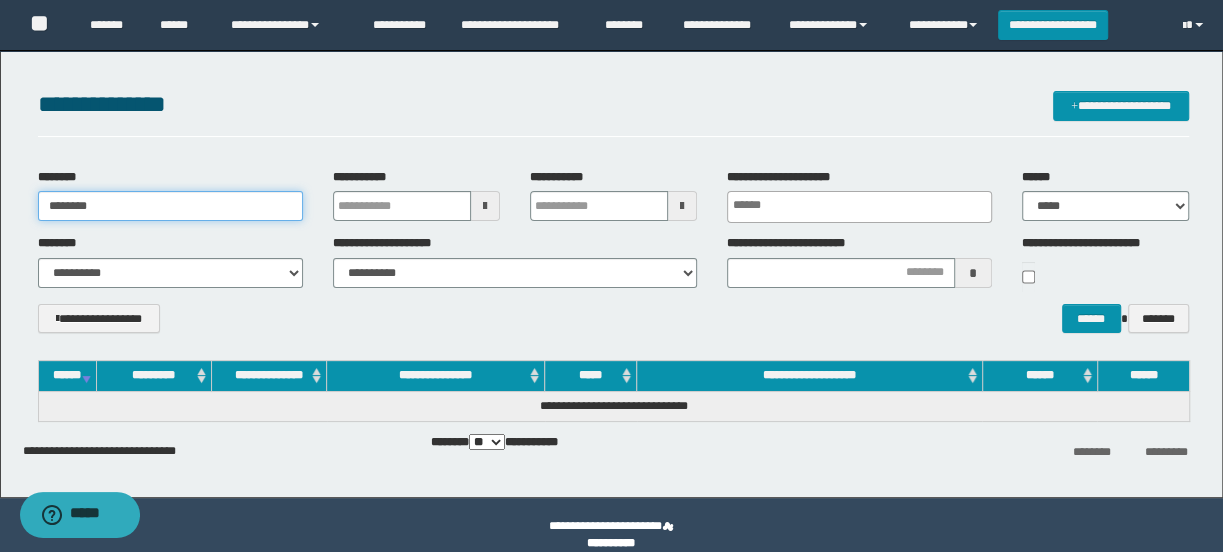 drag, startPoint x: 182, startPoint y: 206, endPoint x: 18, endPoint y: 206, distance: 164 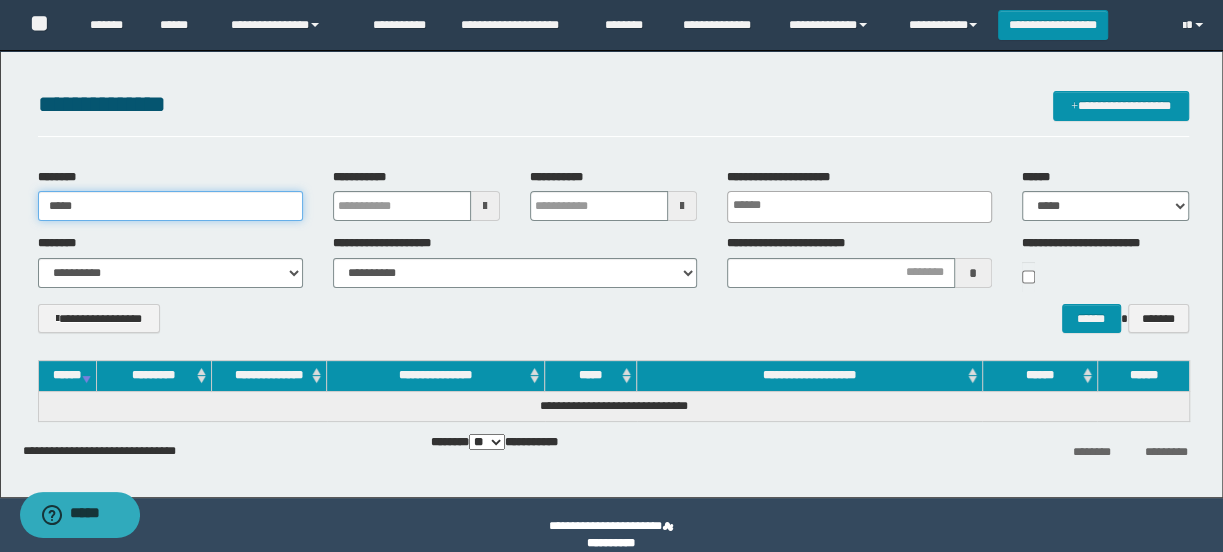 type on "*****" 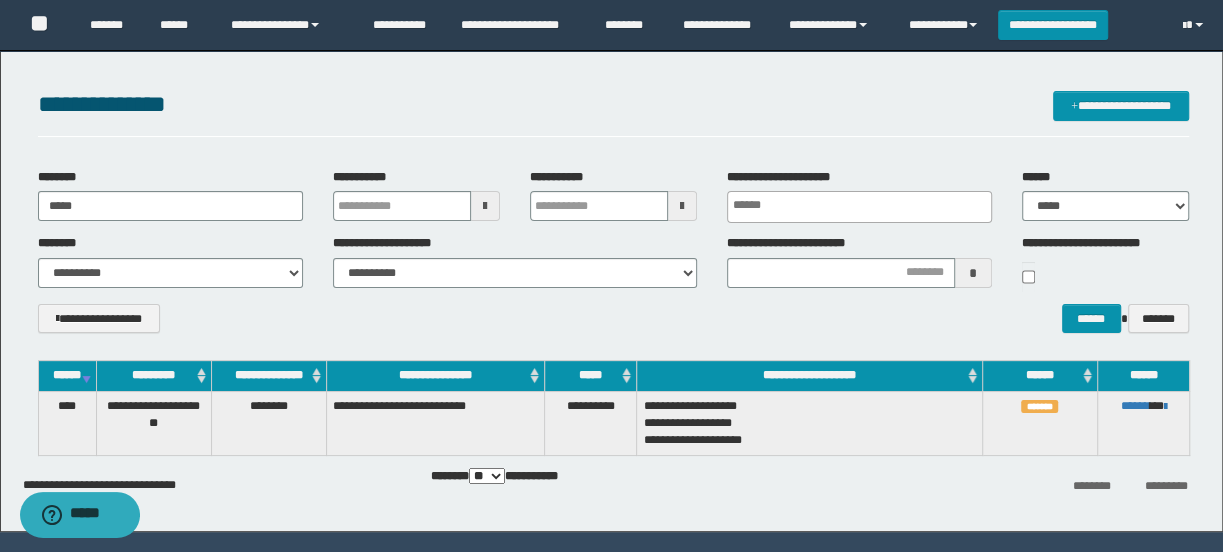 click on "**********" at bounding box center (613, 326) 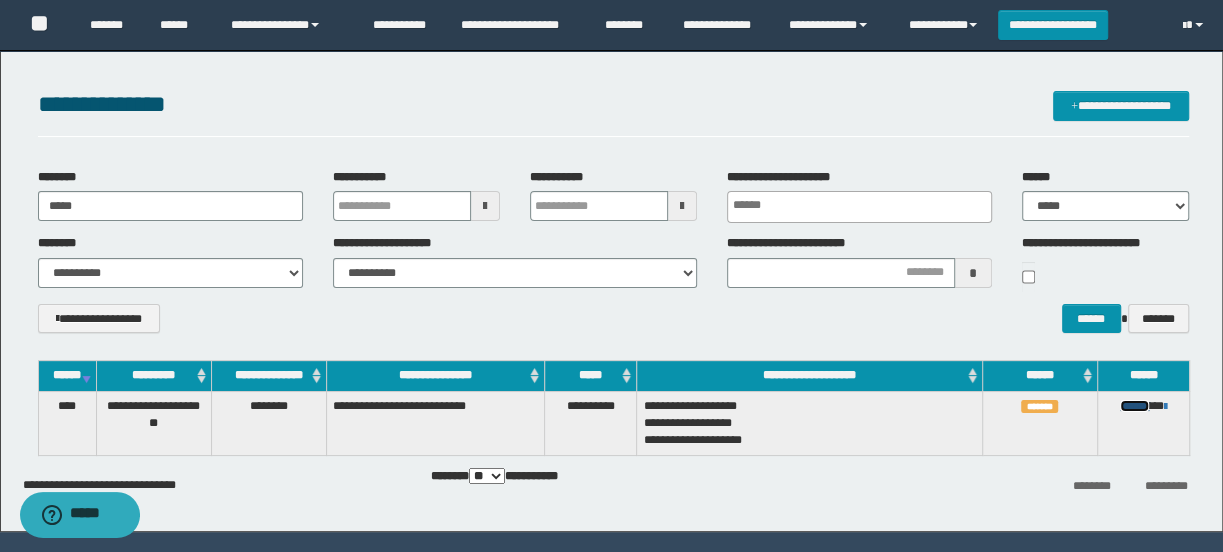 click on "******" at bounding box center (1134, 406) 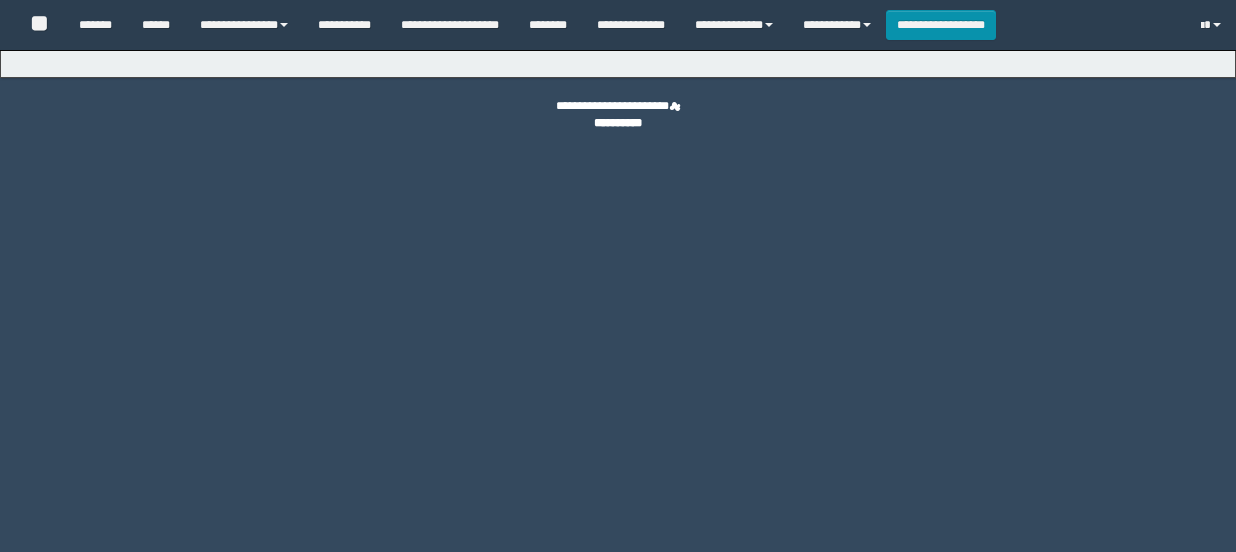 scroll, scrollTop: 0, scrollLeft: 0, axis: both 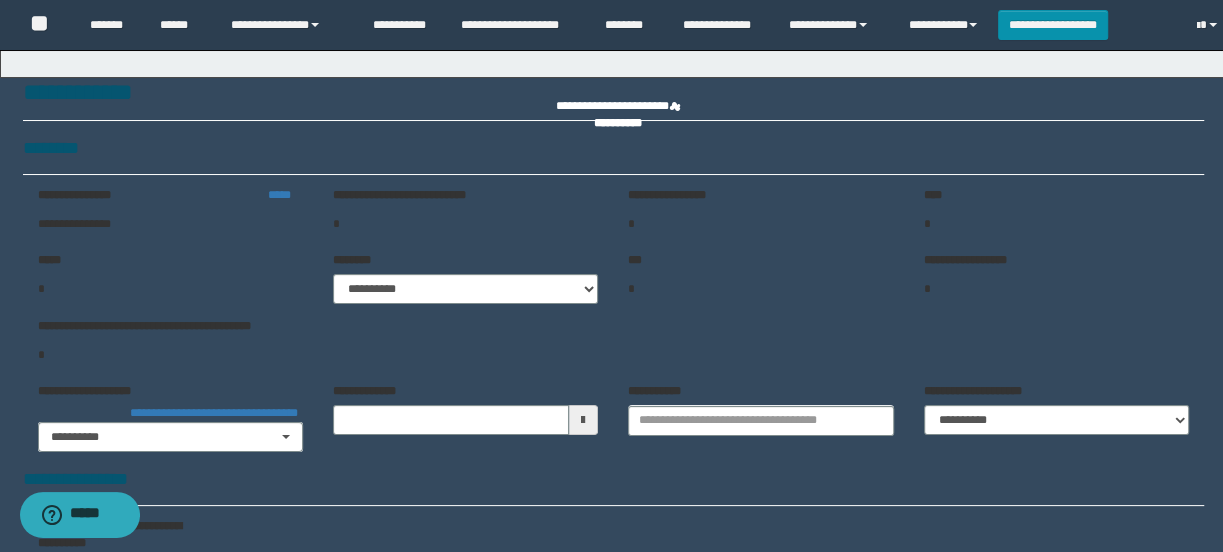 type on "**********" 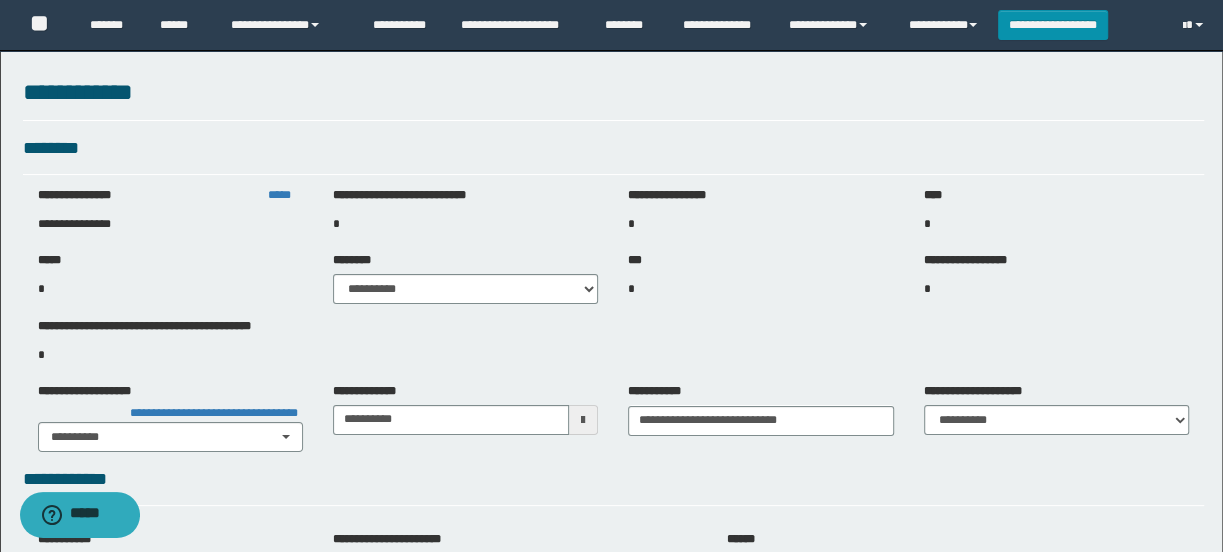 select on "***" 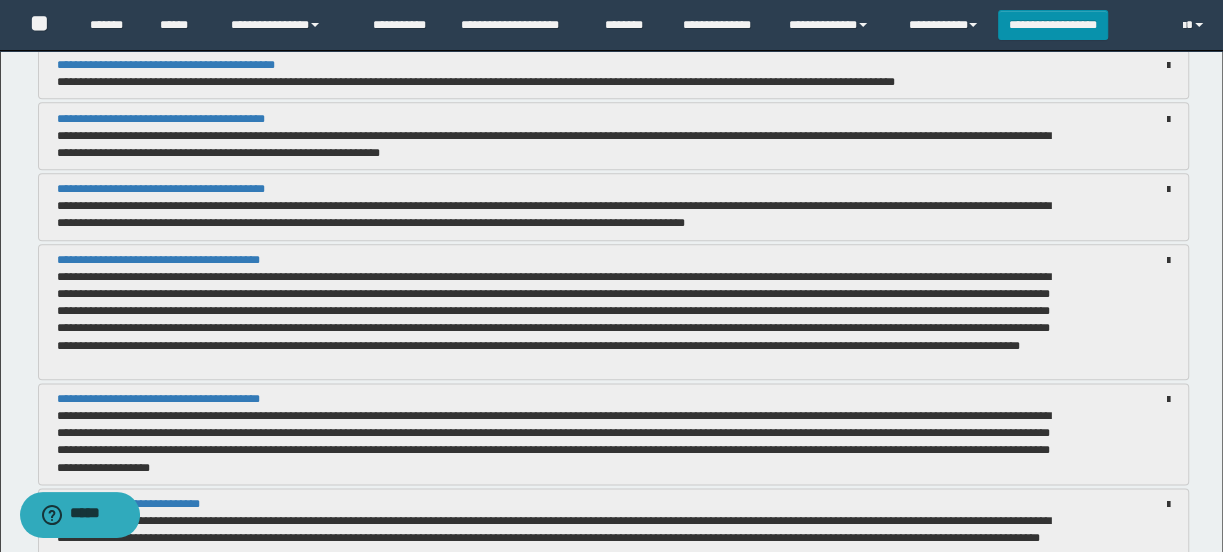 scroll, scrollTop: 5727, scrollLeft: 0, axis: vertical 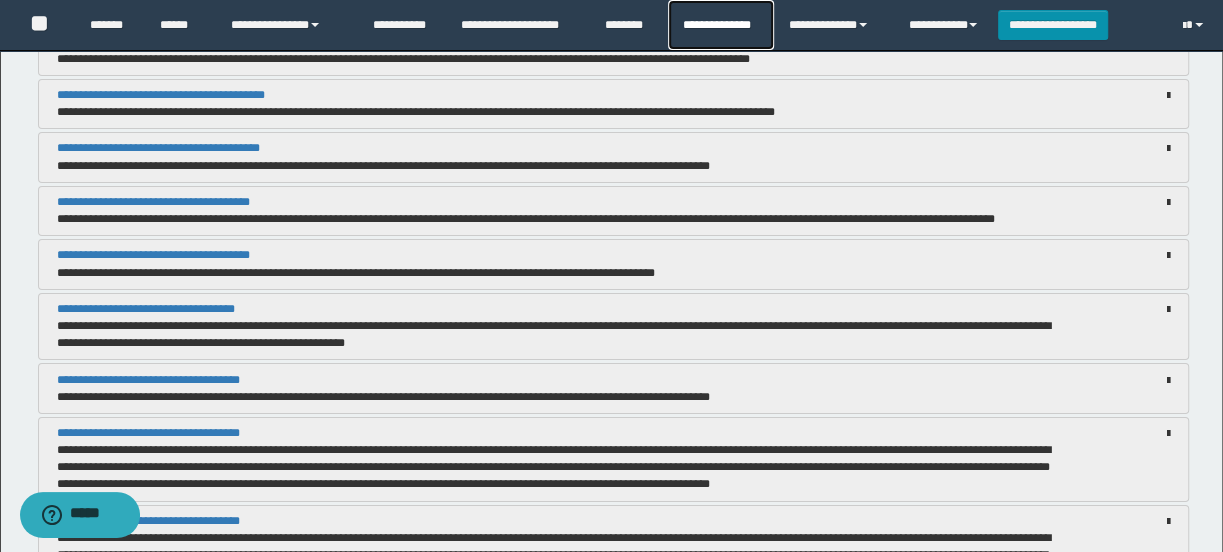 click on "**********" at bounding box center [720, 25] 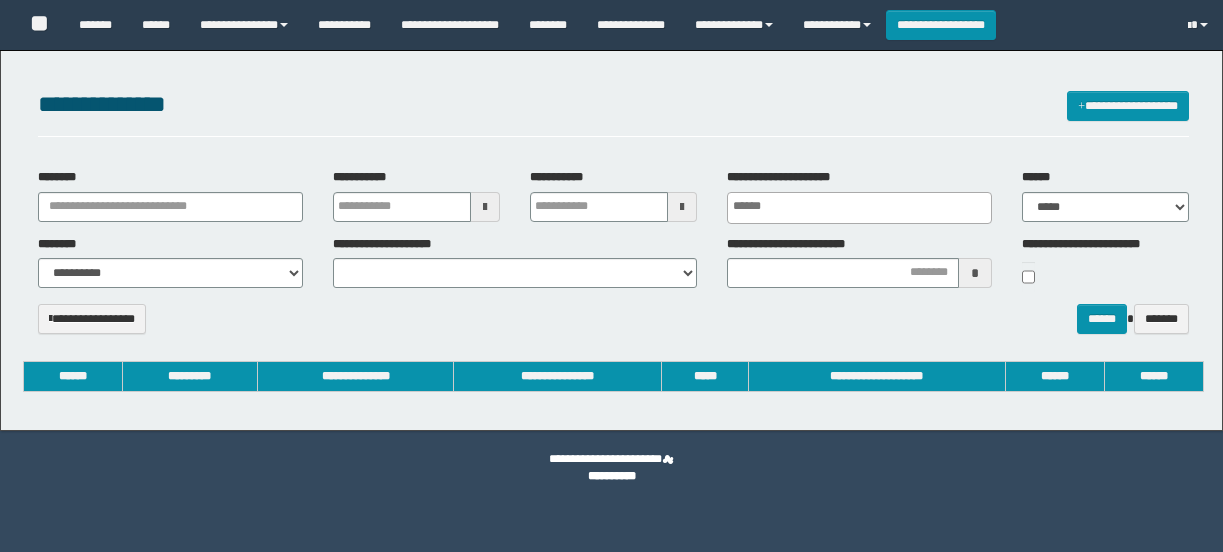 select 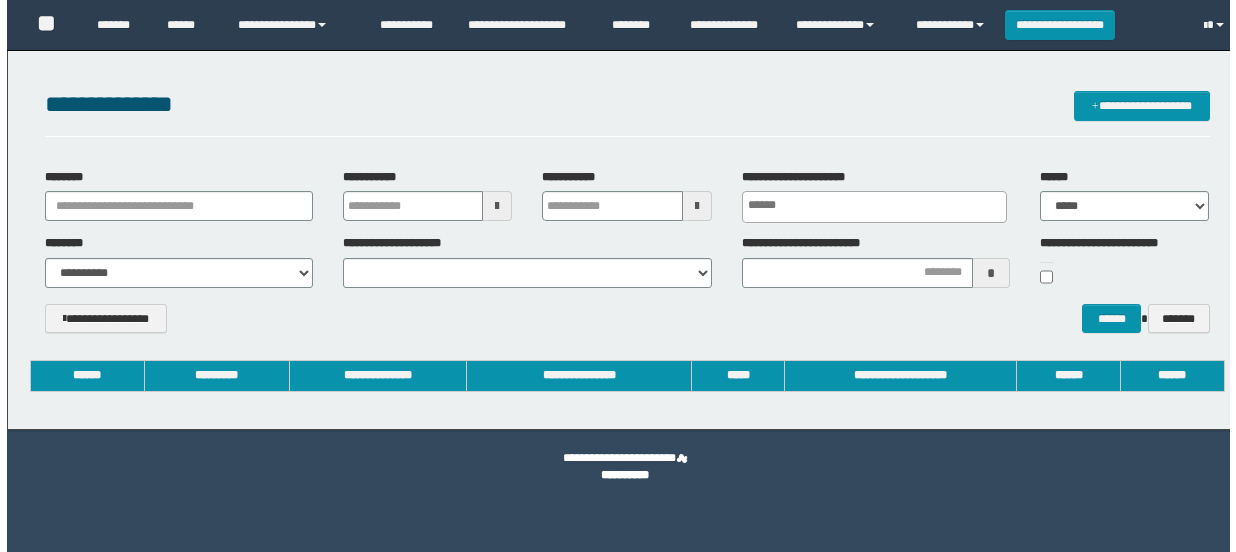 scroll, scrollTop: 0, scrollLeft: 0, axis: both 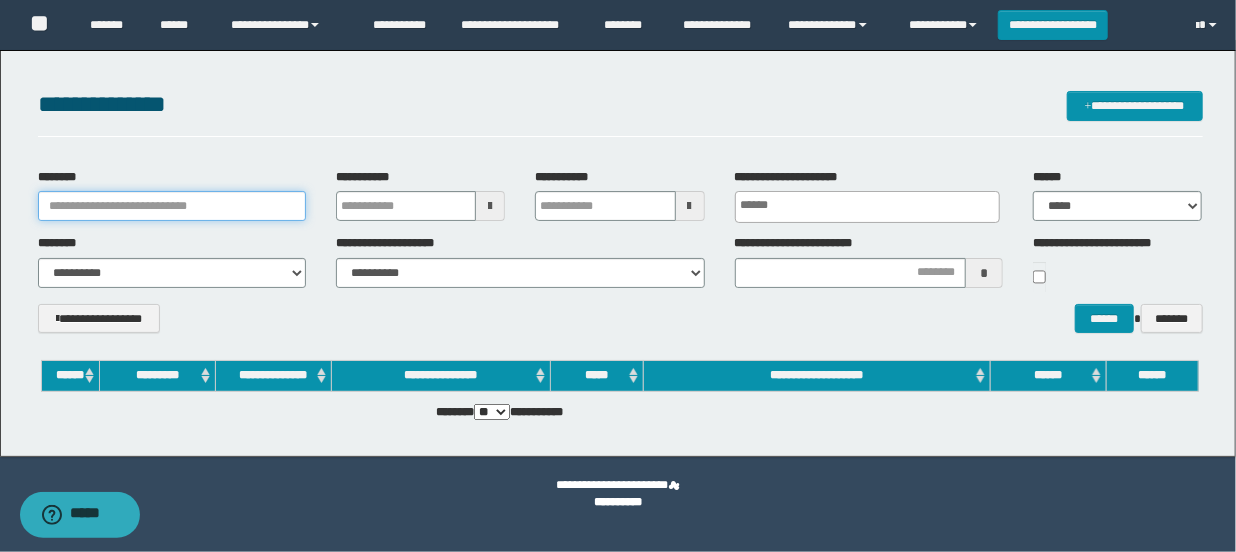 click on "********" at bounding box center (172, 206) 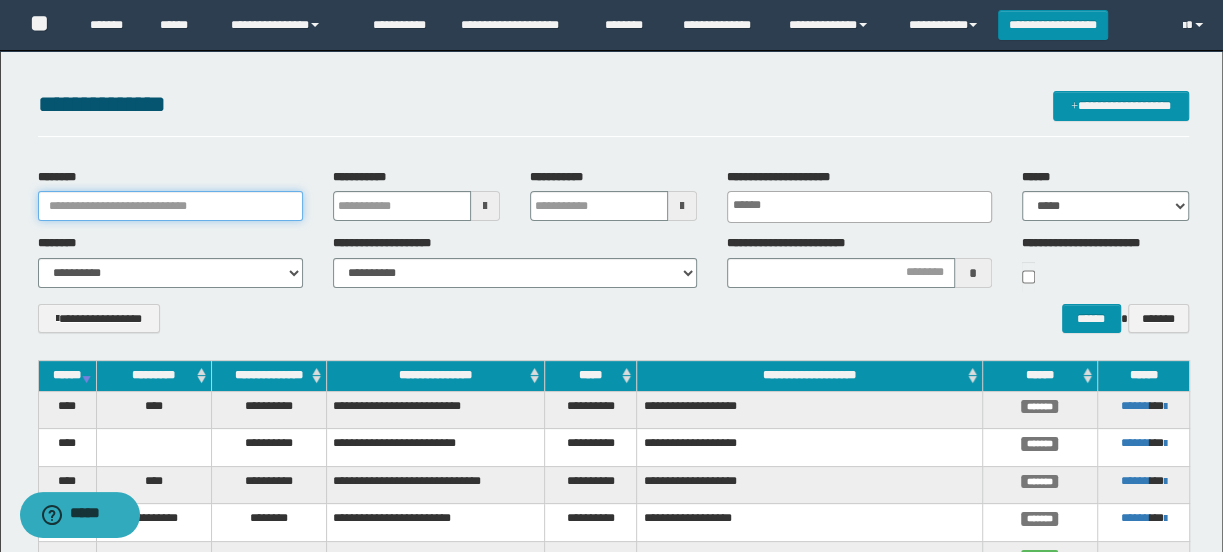paste on "********" 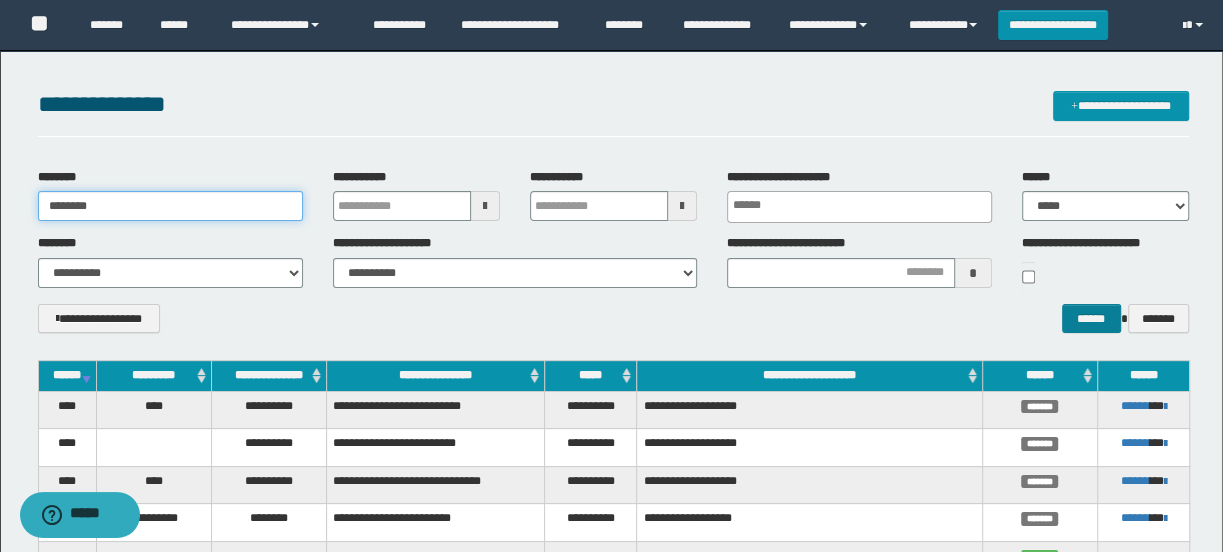 type on "********" 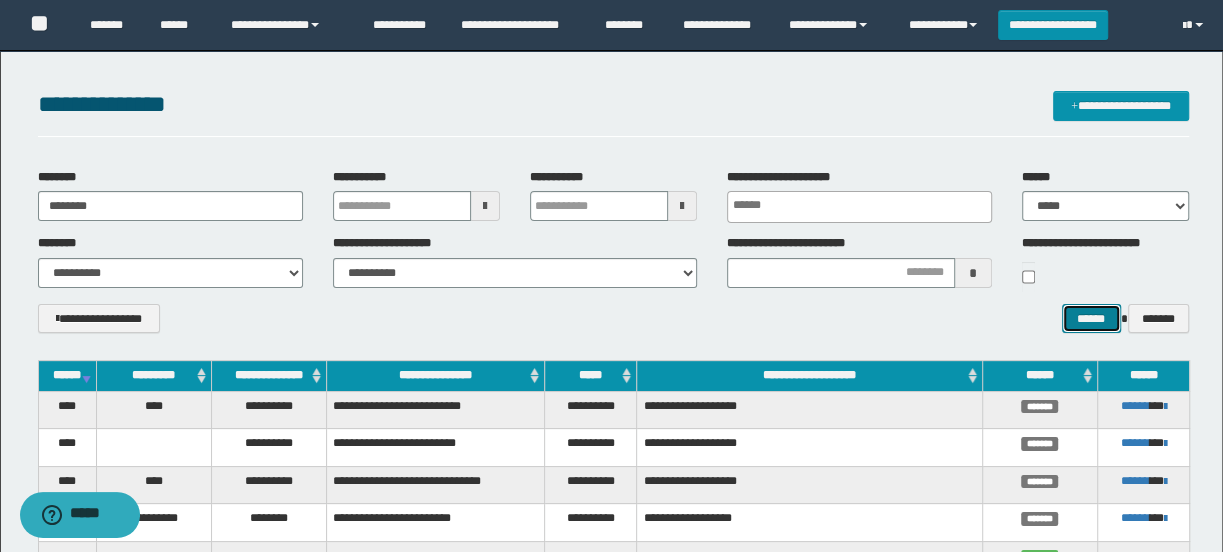 click on "******" at bounding box center (1091, 319) 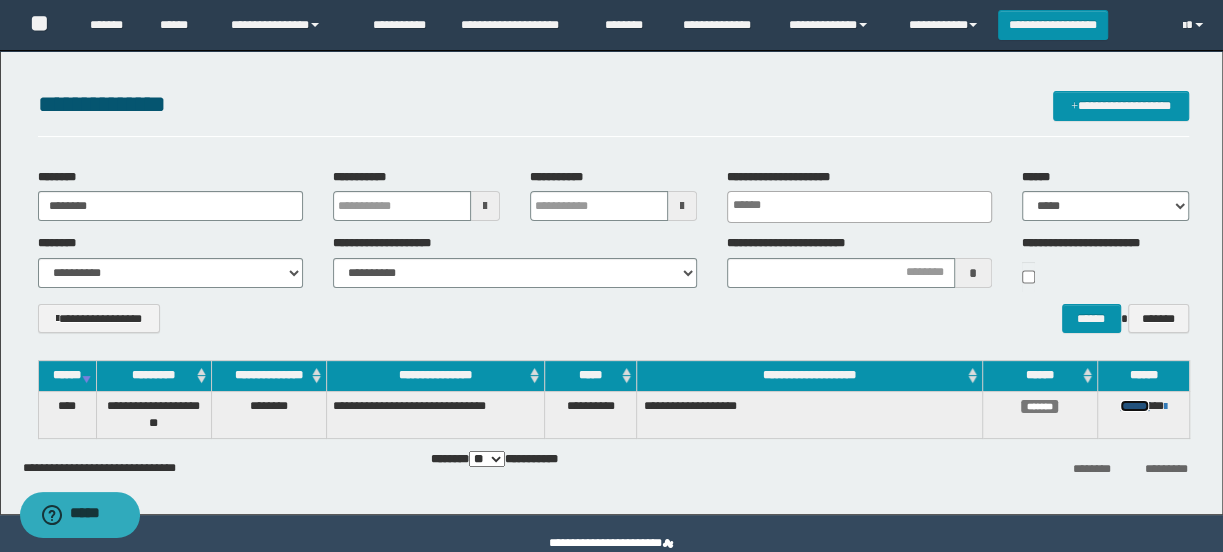 click on "******" at bounding box center [1134, 406] 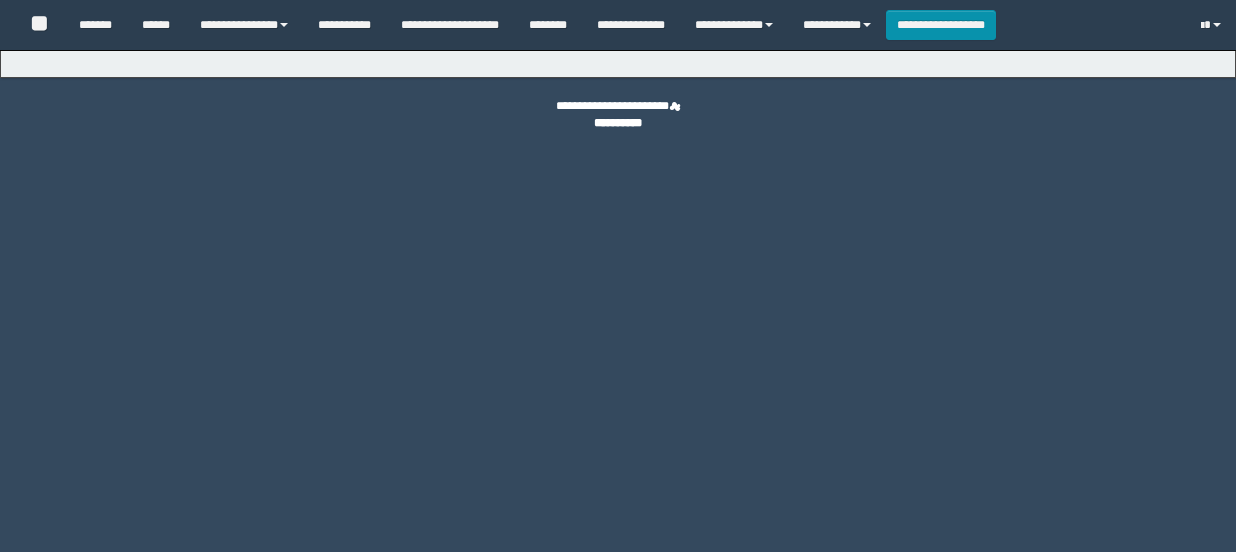 scroll, scrollTop: 0, scrollLeft: 0, axis: both 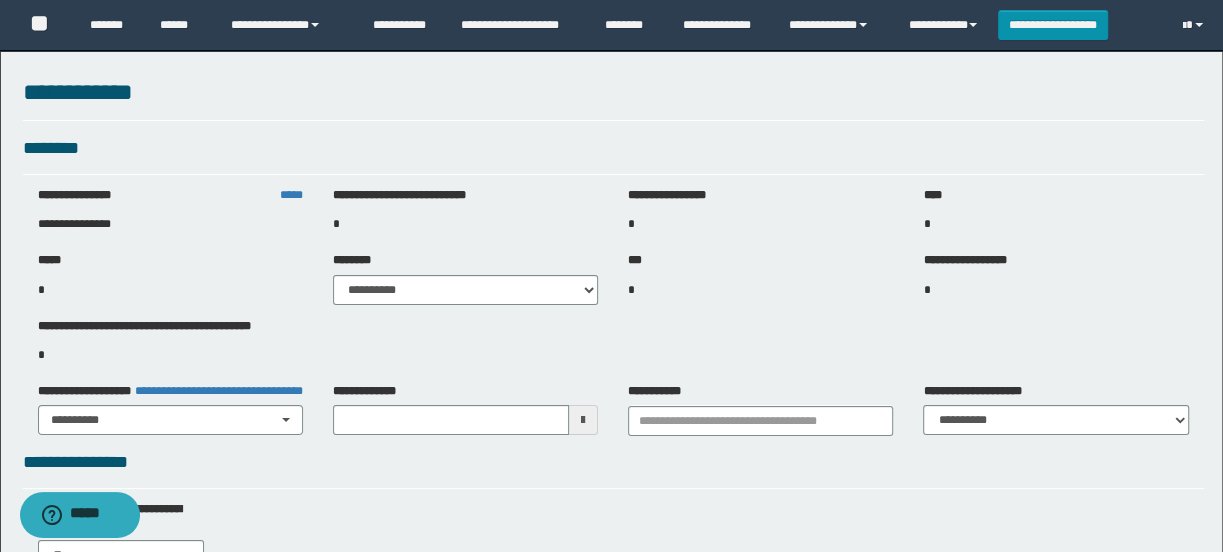 type on "**********" 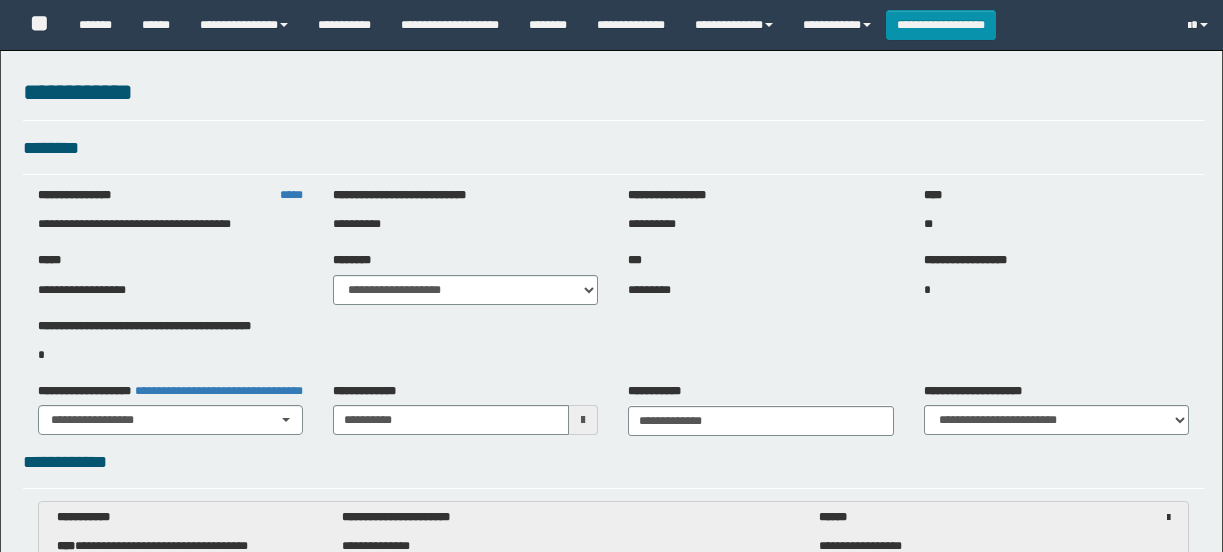 select on "***" 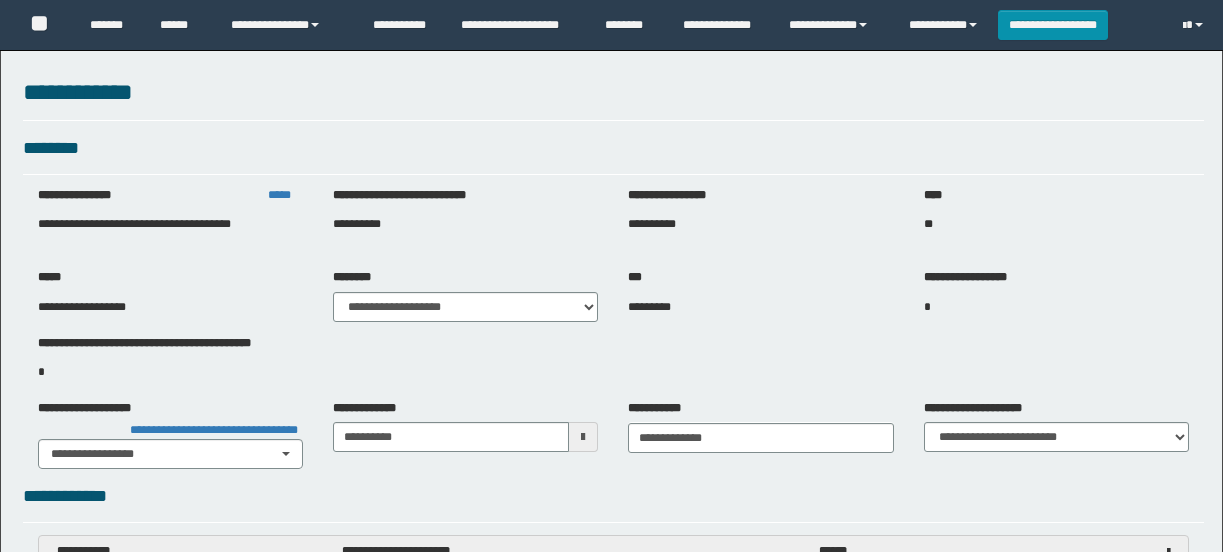 scroll, scrollTop: 1363, scrollLeft: 0, axis: vertical 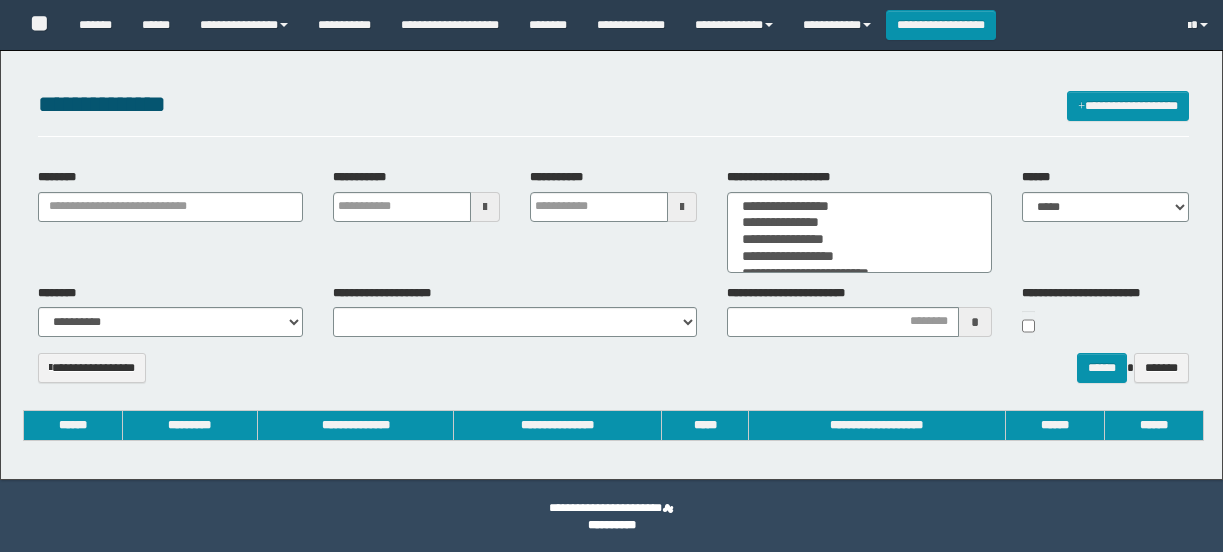 select 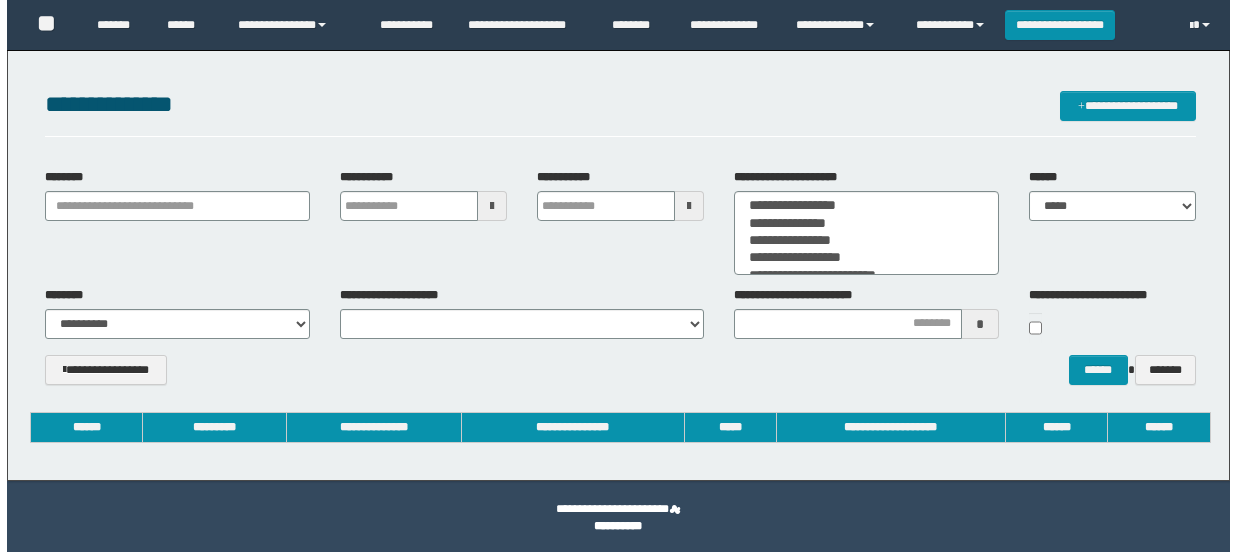 scroll, scrollTop: 0, scrollLeft: 0, axis: both 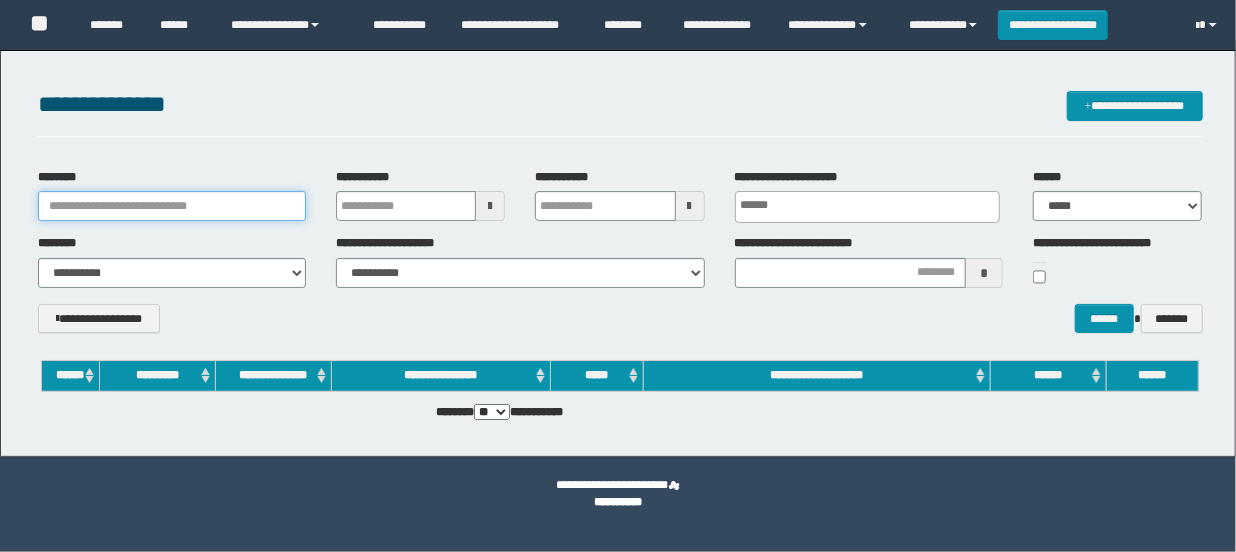 click on "********" at bounding box center [172, 206] 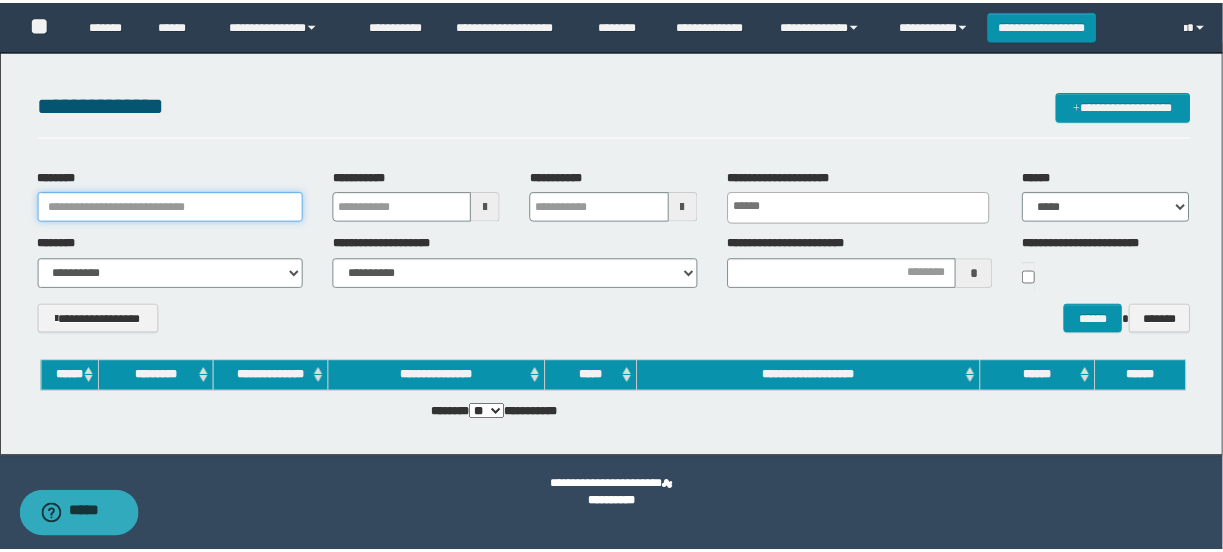scroll, scrollTop: 0, scrollLeft: 0, axis: both 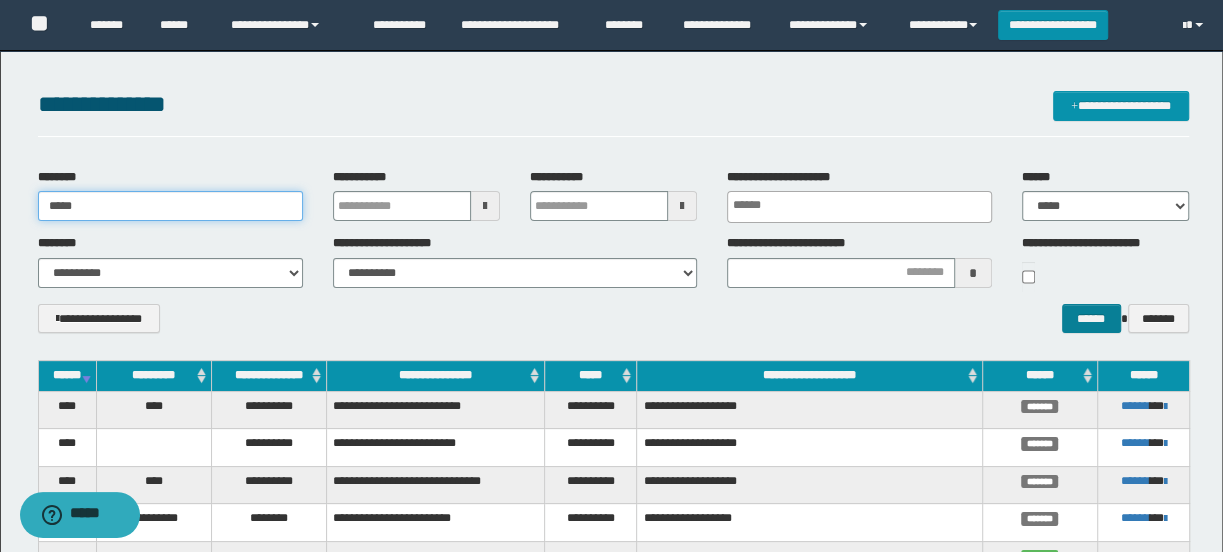 type on "*****" 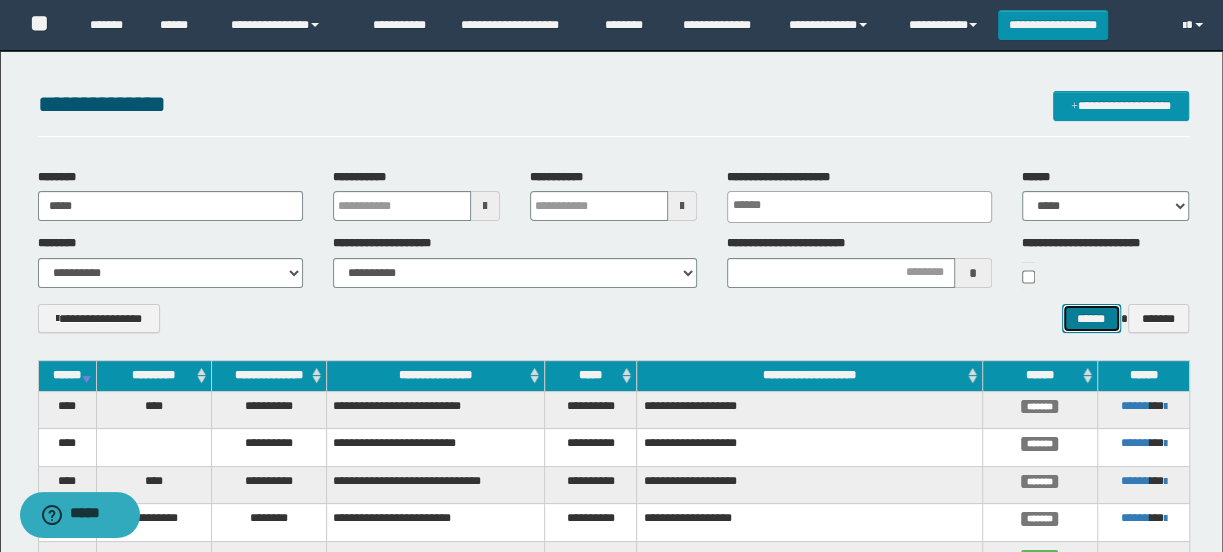 click on "******" at bounding box center [1091, 319] 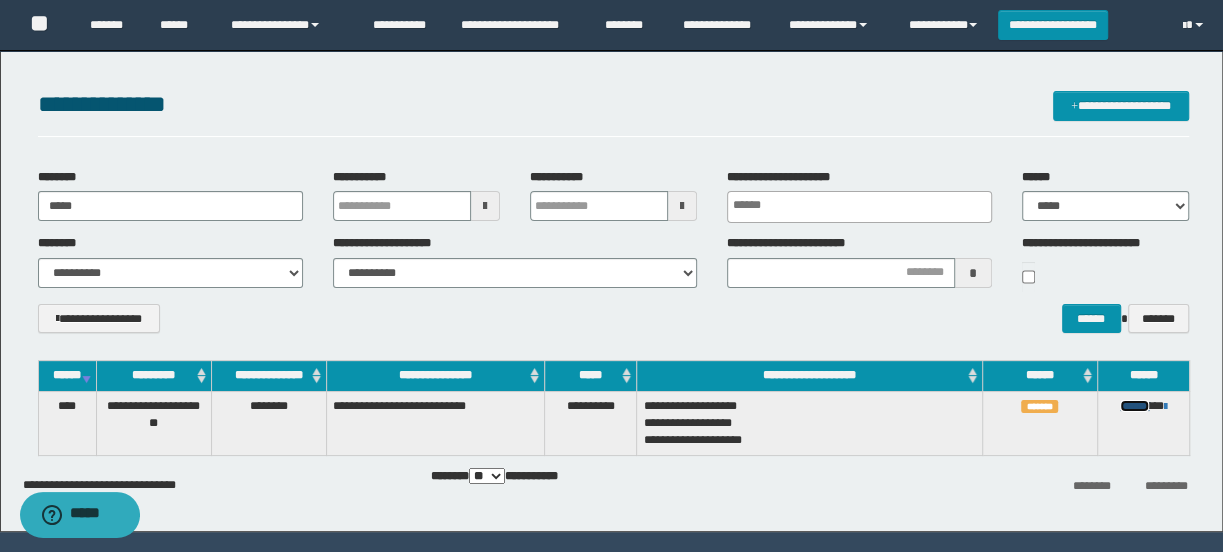 click on "******" at bounding box center (1134, 406) 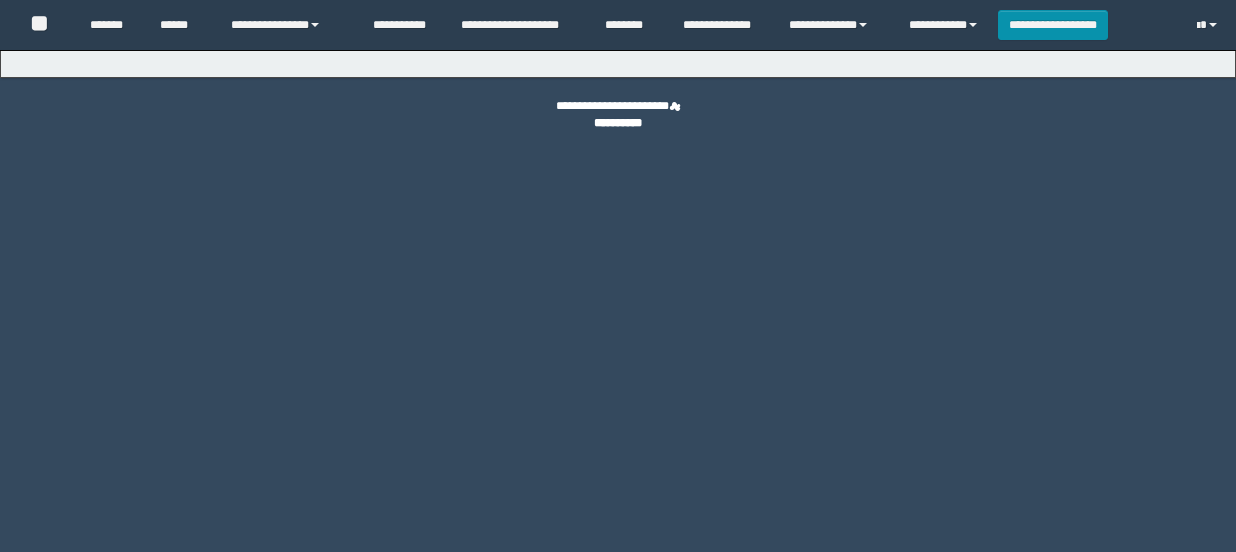 scroll, scrollTop: 0, scrollLeft: 0, axis: both 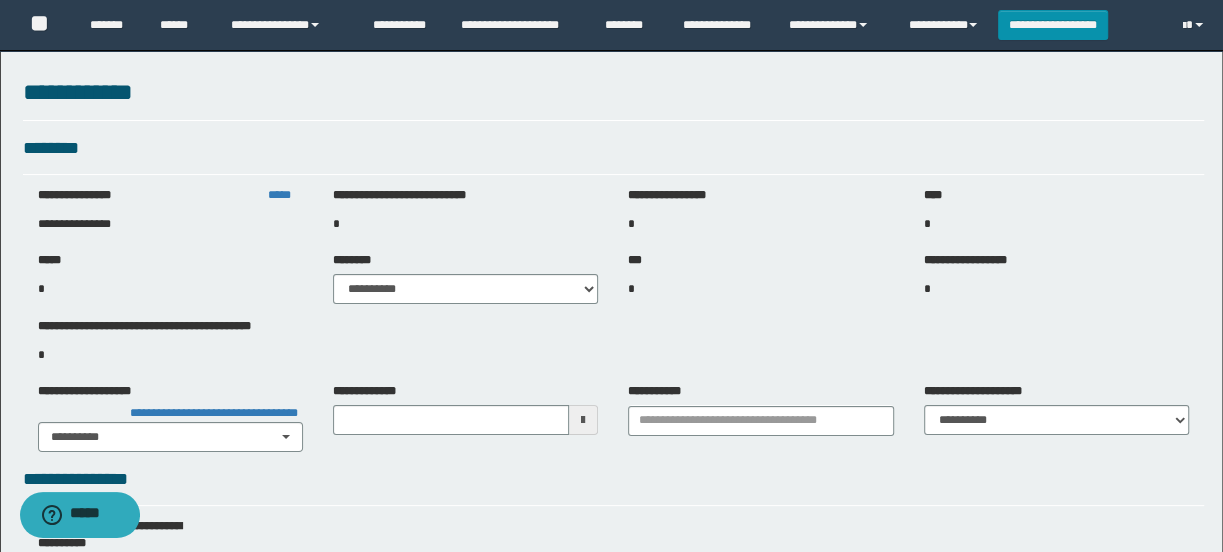 type on "**********" 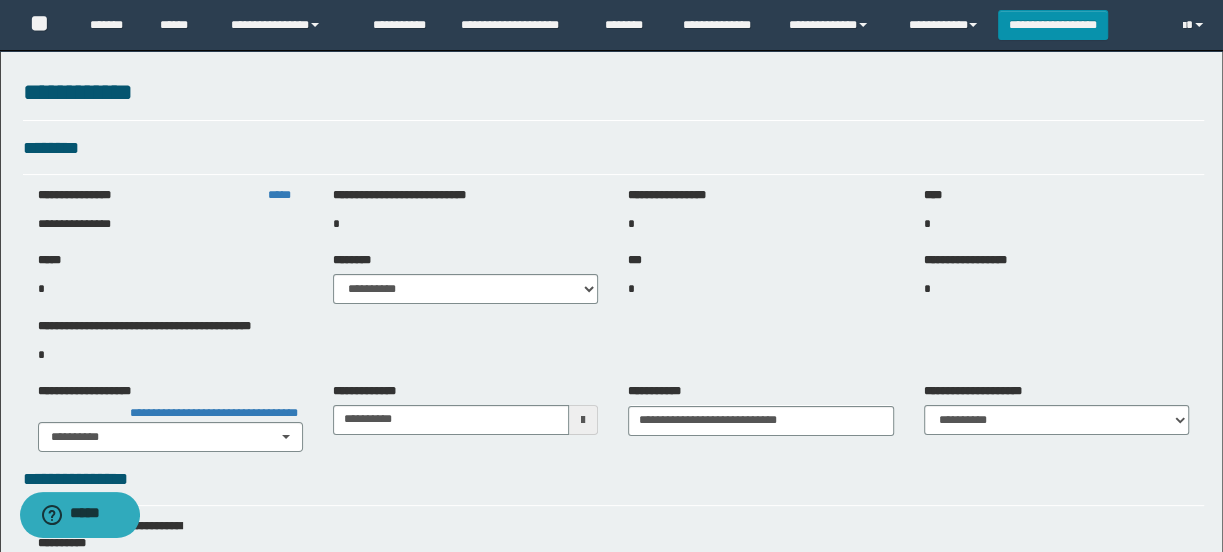 select on "*" 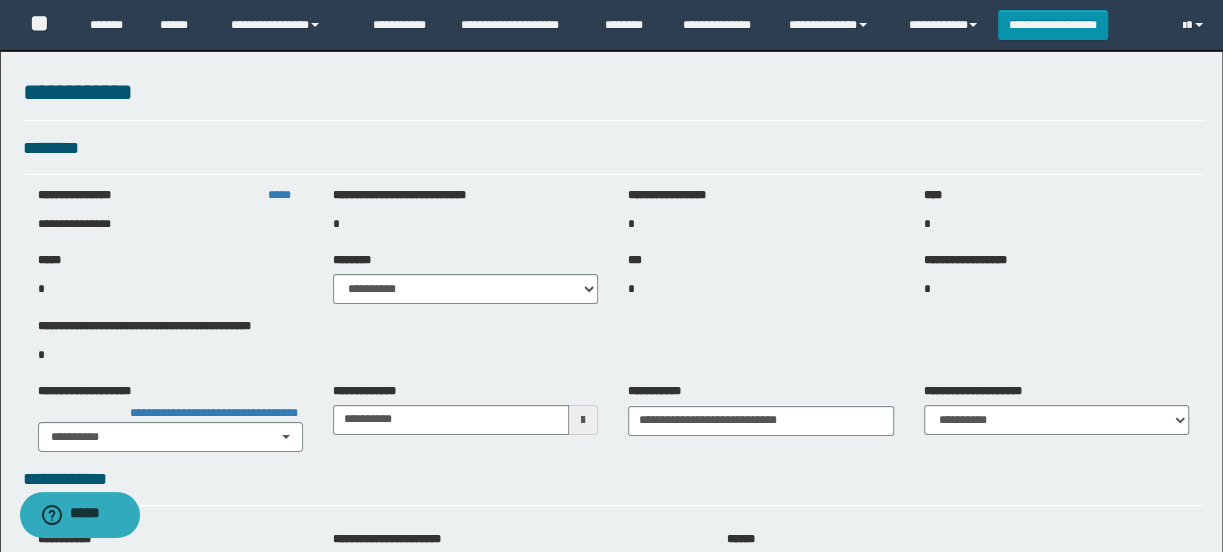 select on "***" 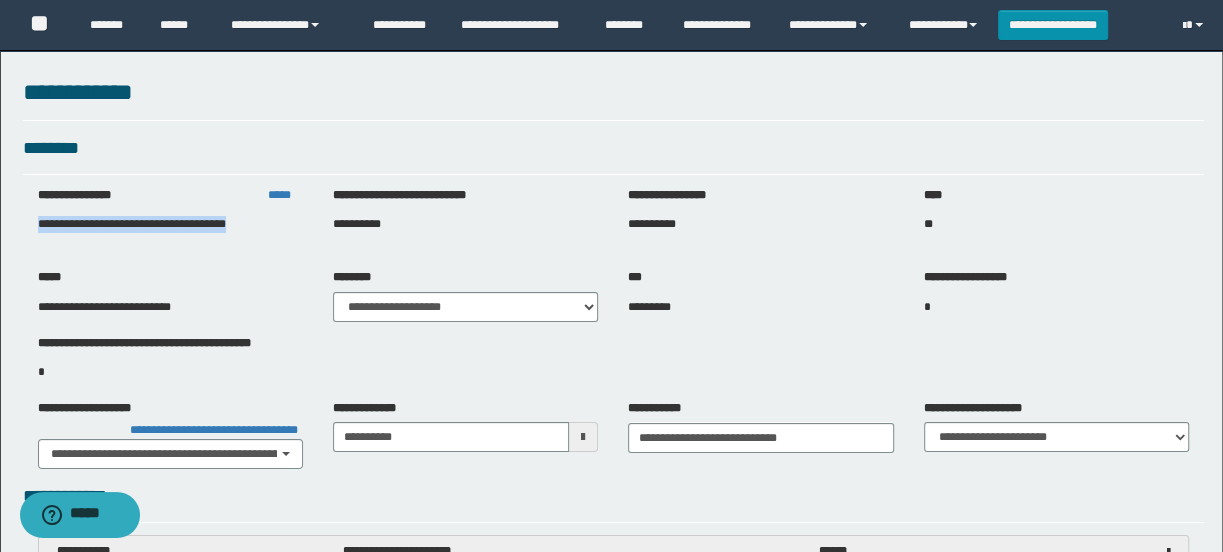 drag, startPoint x: 39, startPoint y: 221, endPoint x: 80, endPoint y: 239, distance: 44.777225 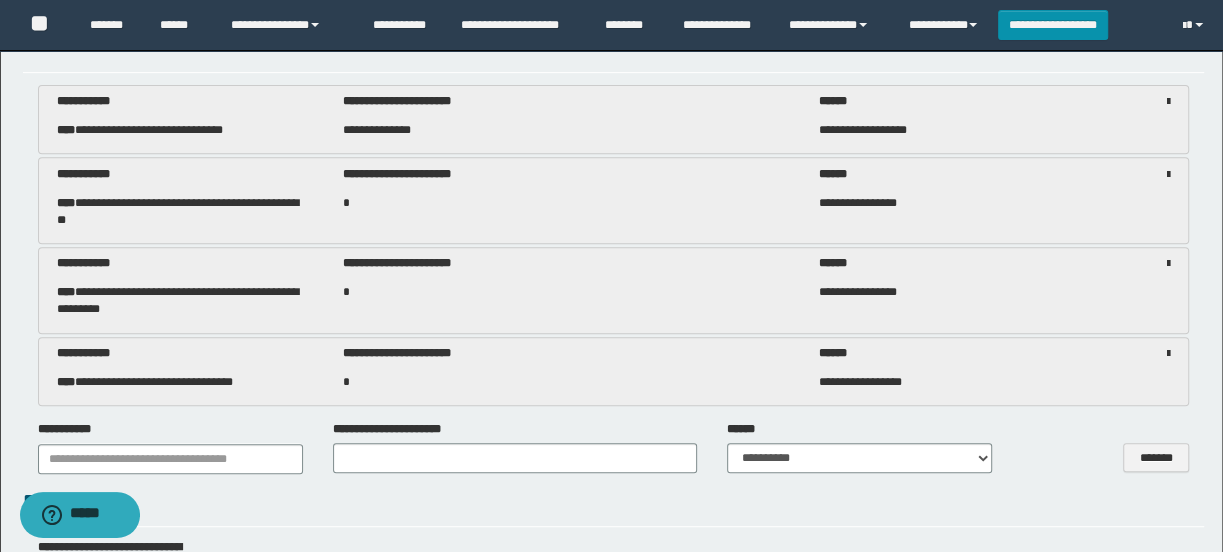 scroll, scrollTop: 454, scrollLeft: 0, axis: vertical 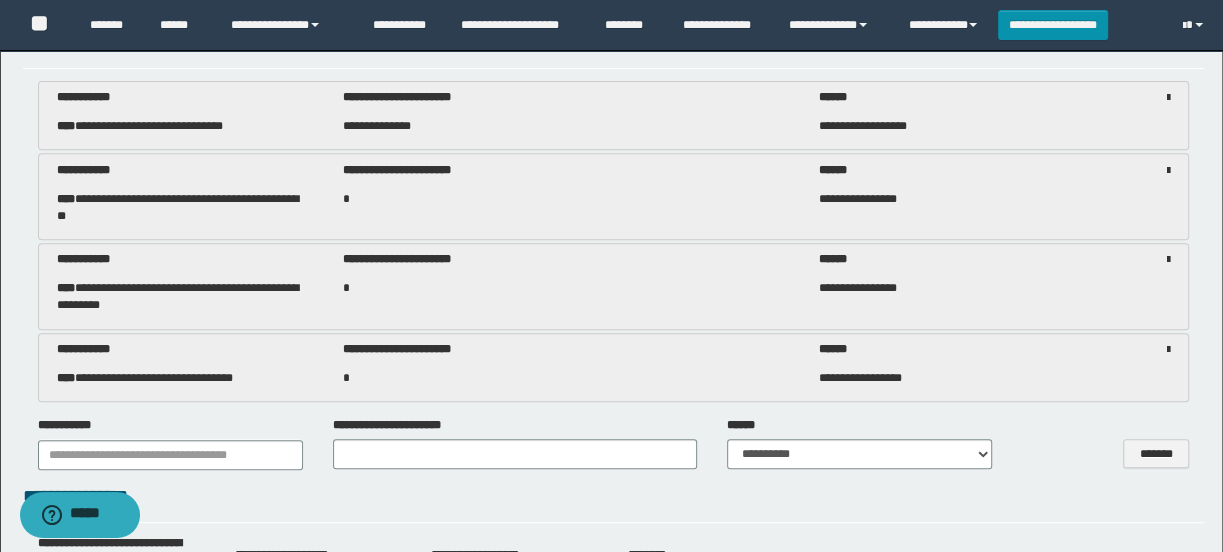 click on "**********" at bounding box center (185, 208) 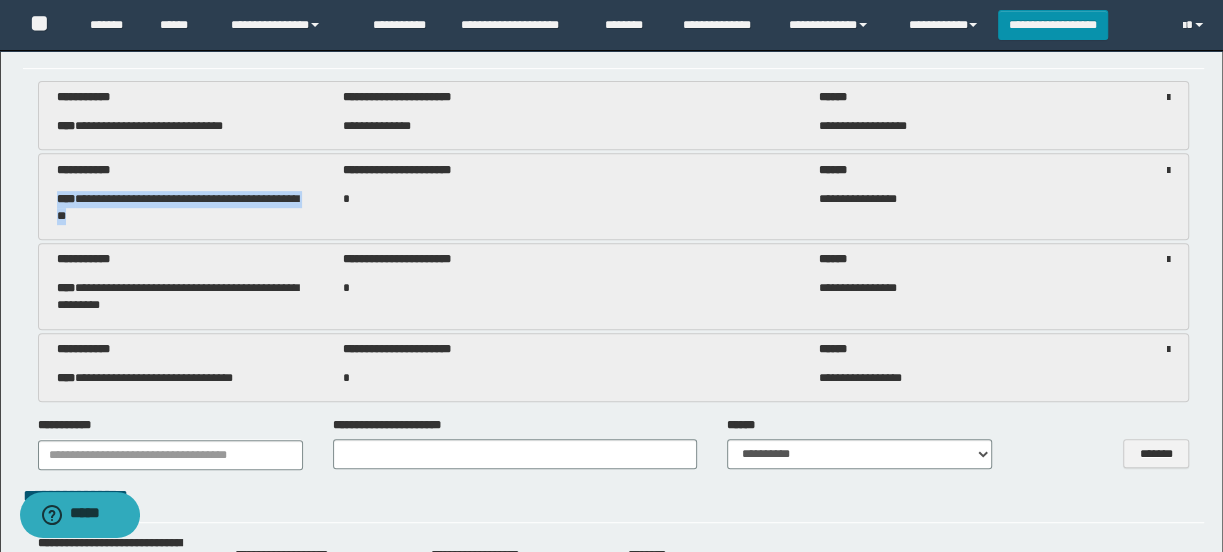 drag, startPoint x: 54, startPoint y: 196, endPoint x: 141, endPoint y: 220, distance: 90.24966 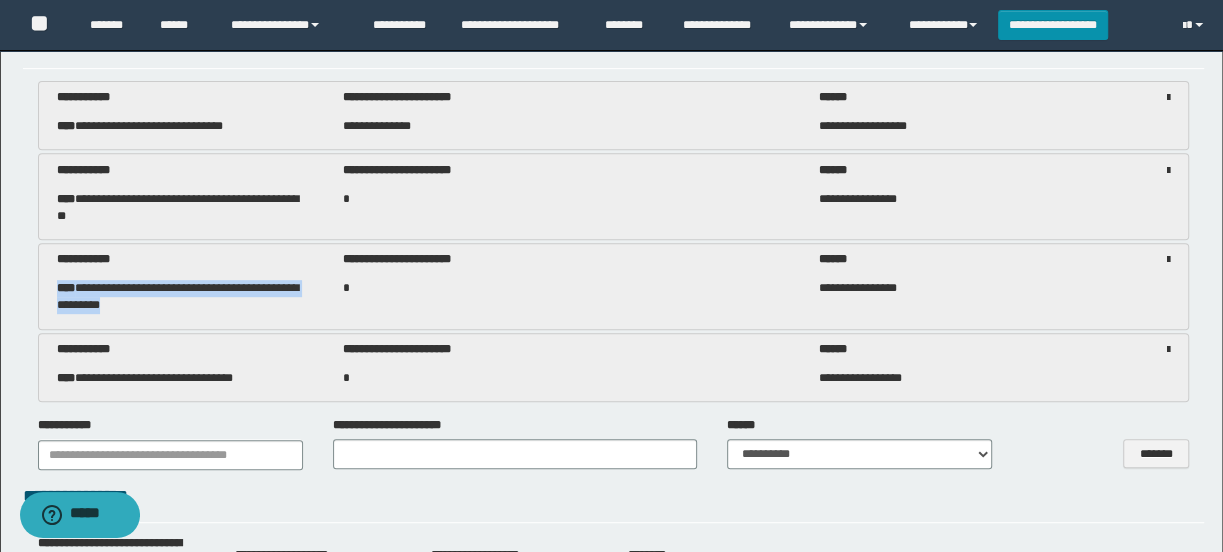 drag, startPoint x: 54, startPoint y: 282, endPoint x: 139, endPoint y: 303, distance: 87.555695 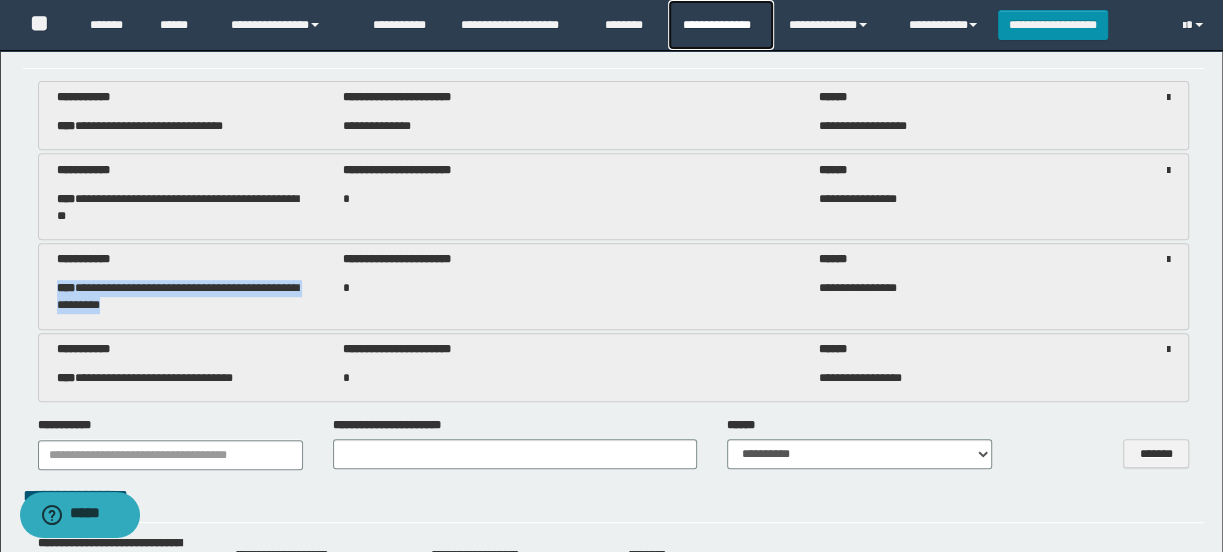 click on "**********" at bounding box center (720, 25) 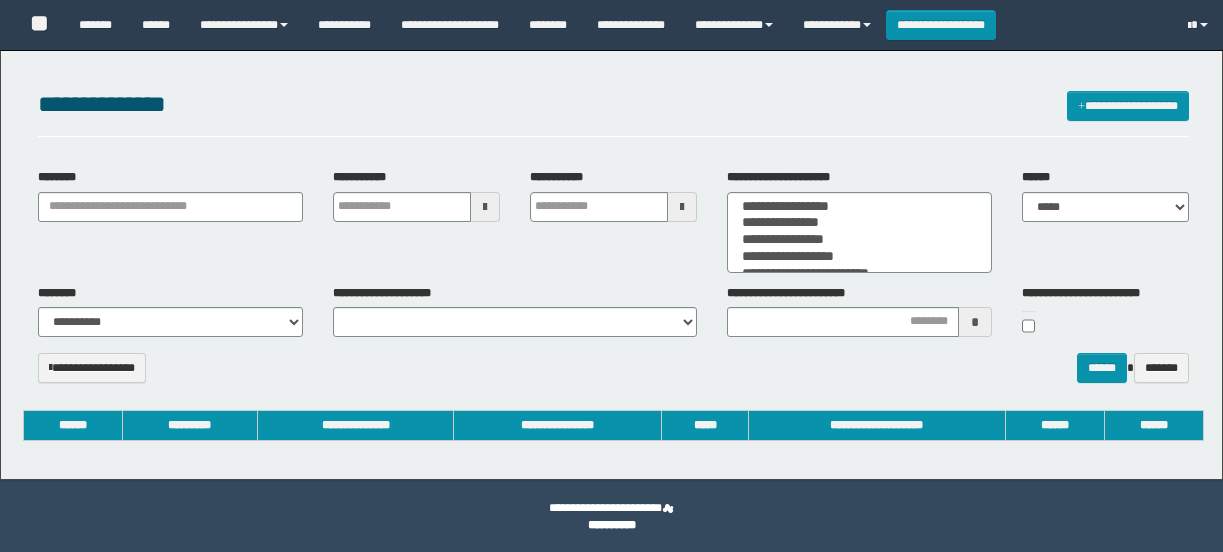 select 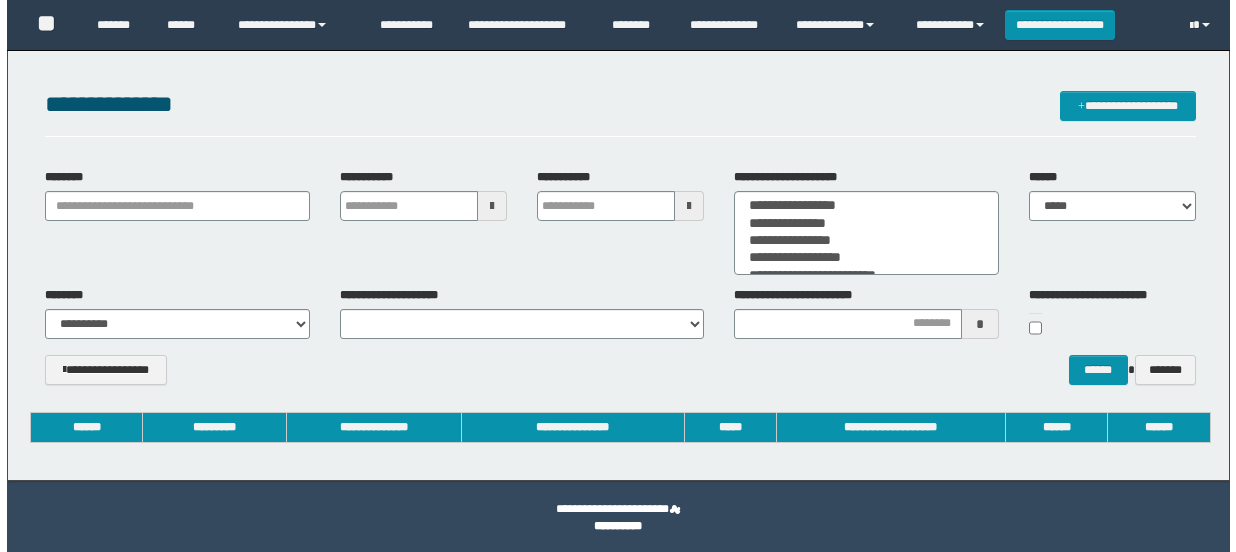 scroll, scrollTop: 0, scrollLeft: 0, axis: both 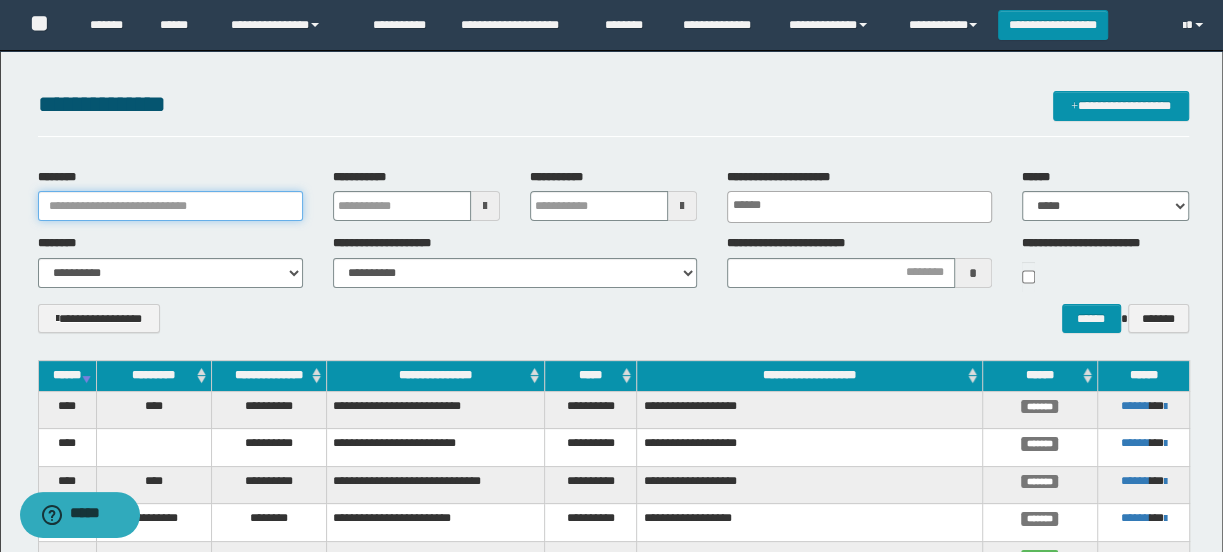 click on "********" at bounding box center (170, 206) 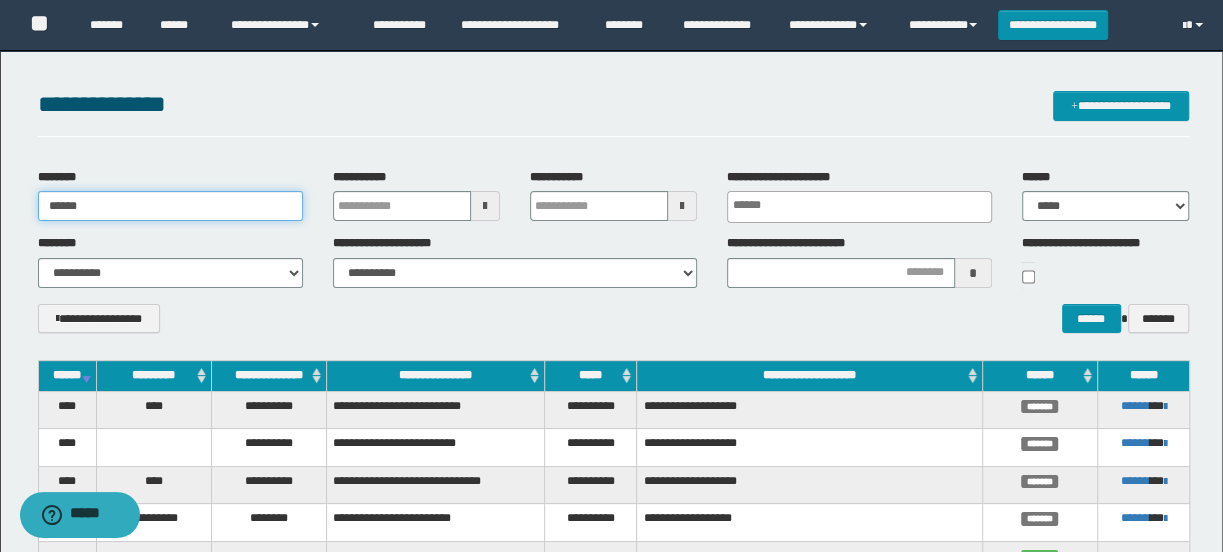 type on "**********" 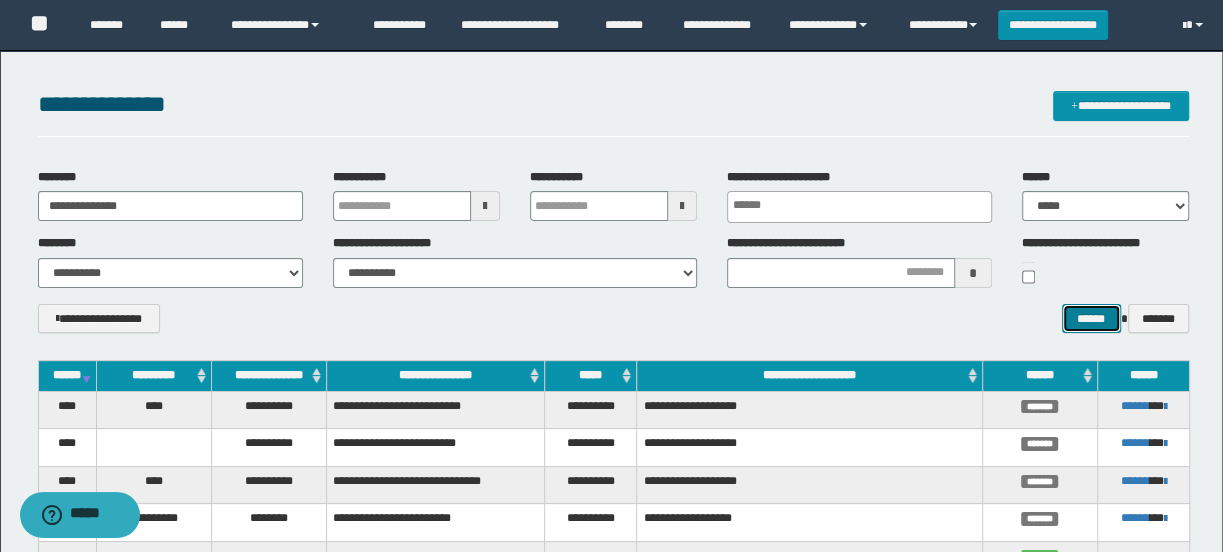 click on "******" at bounding box center (1091, 319) 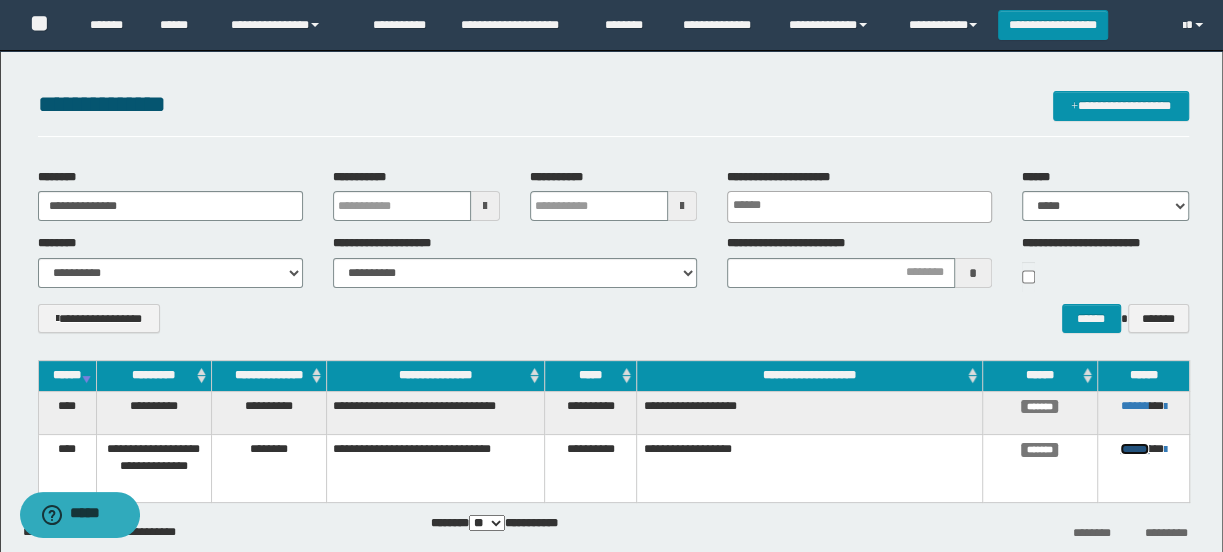 click on "******" at bounding box center (1134, 449) 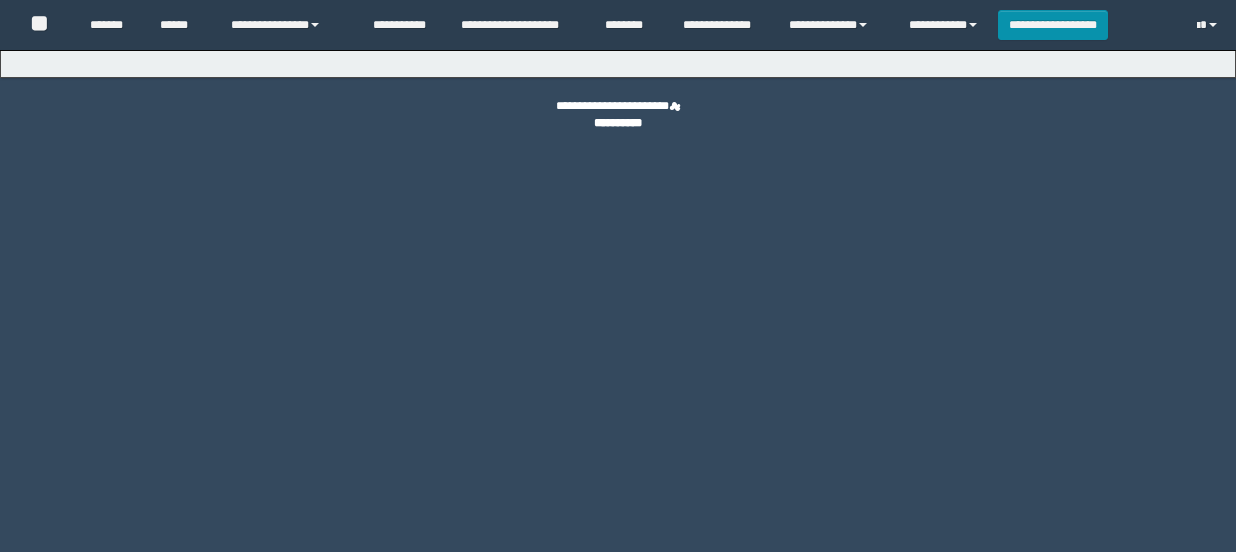 scroll, scrollTop: 0, scrollLeft: 0, axis: both 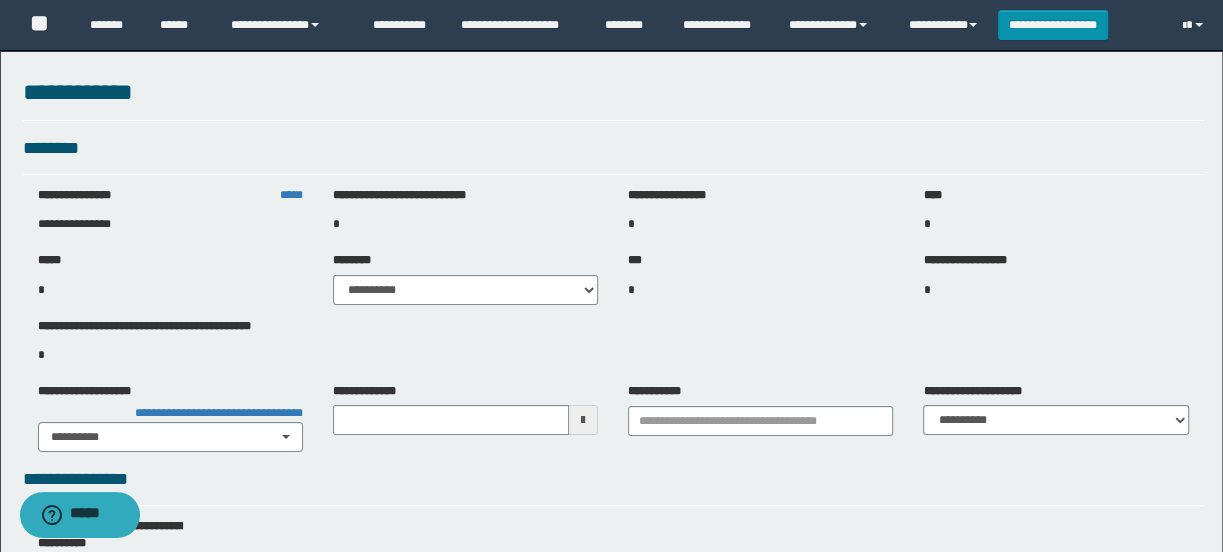 type on "**********" 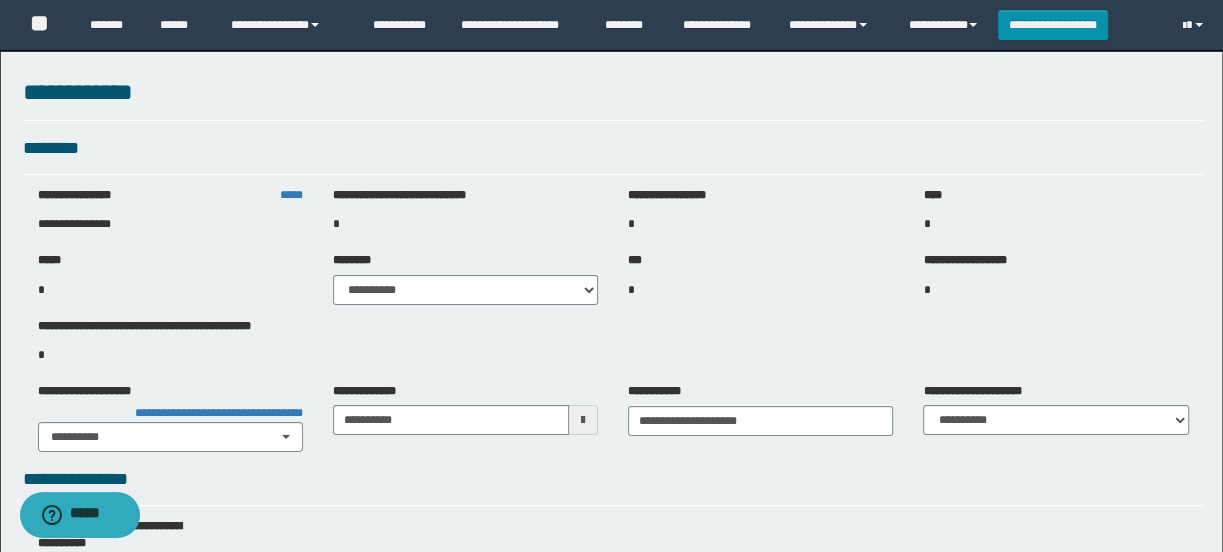 type on "**********" 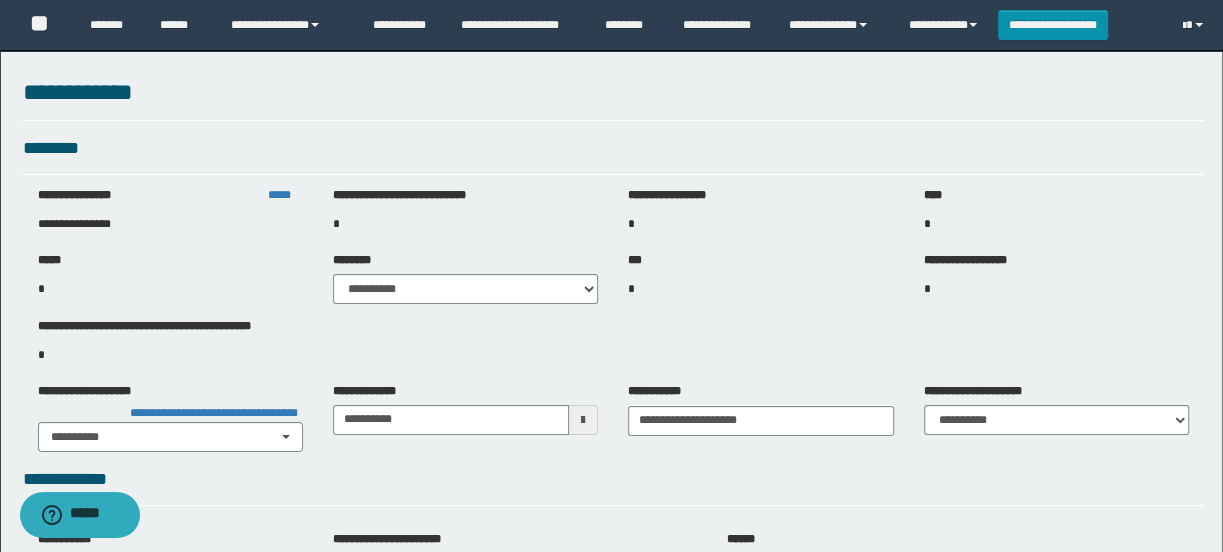 select on "***" 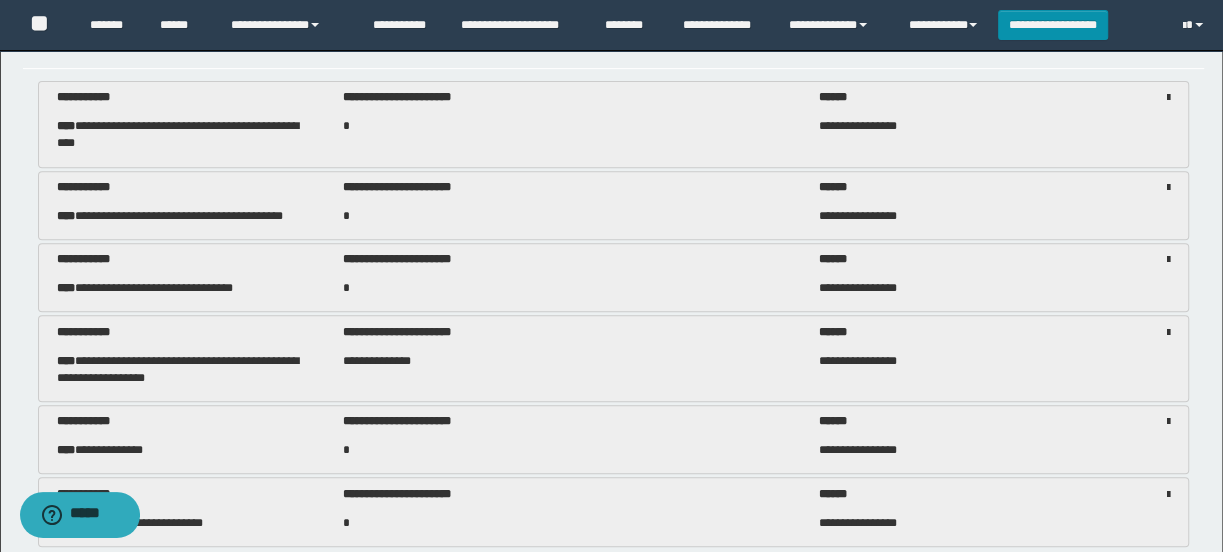 scroll, scrollTop: 545, scrollLeft: 0, axis: vertical 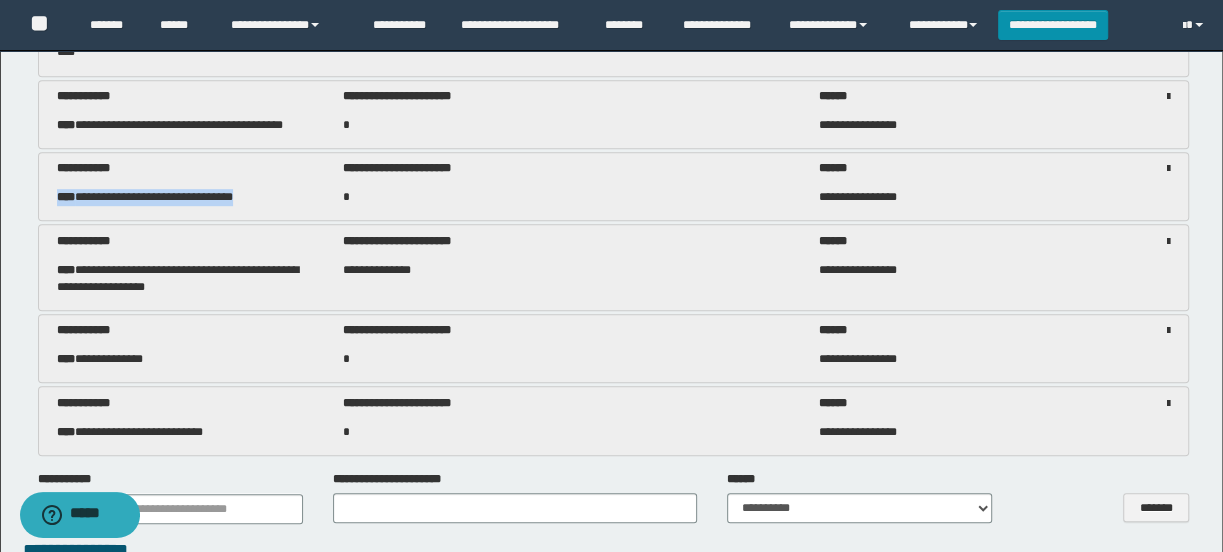 drag, startPoint x: 58, startPoint y: 196, endPoint x: 263, endPoint y: 197, distance: 205.00244 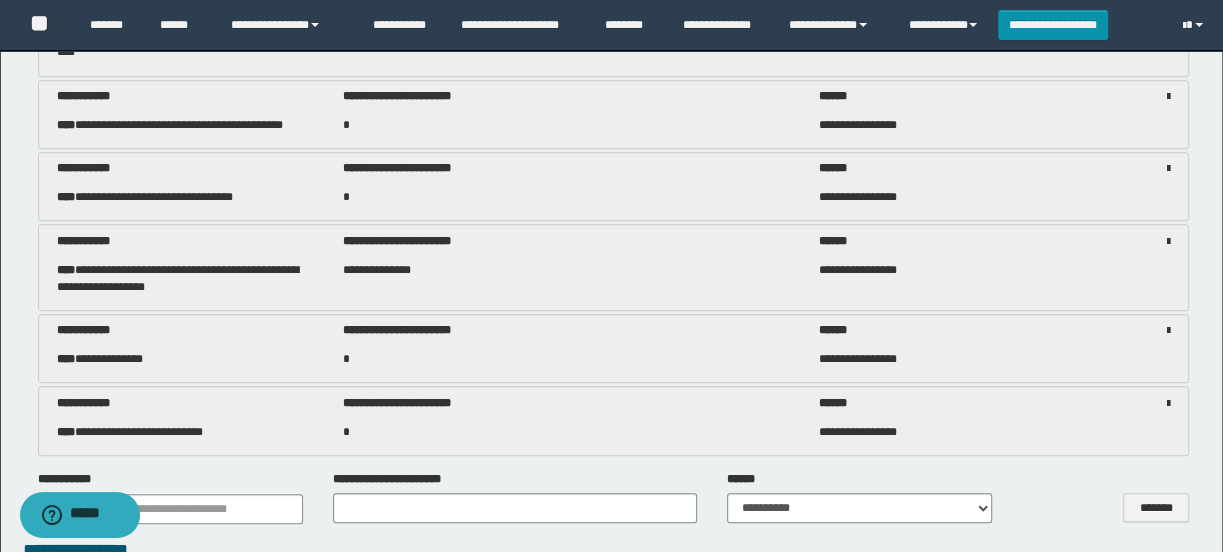 click on "**********" at bounding box center [185, 279] 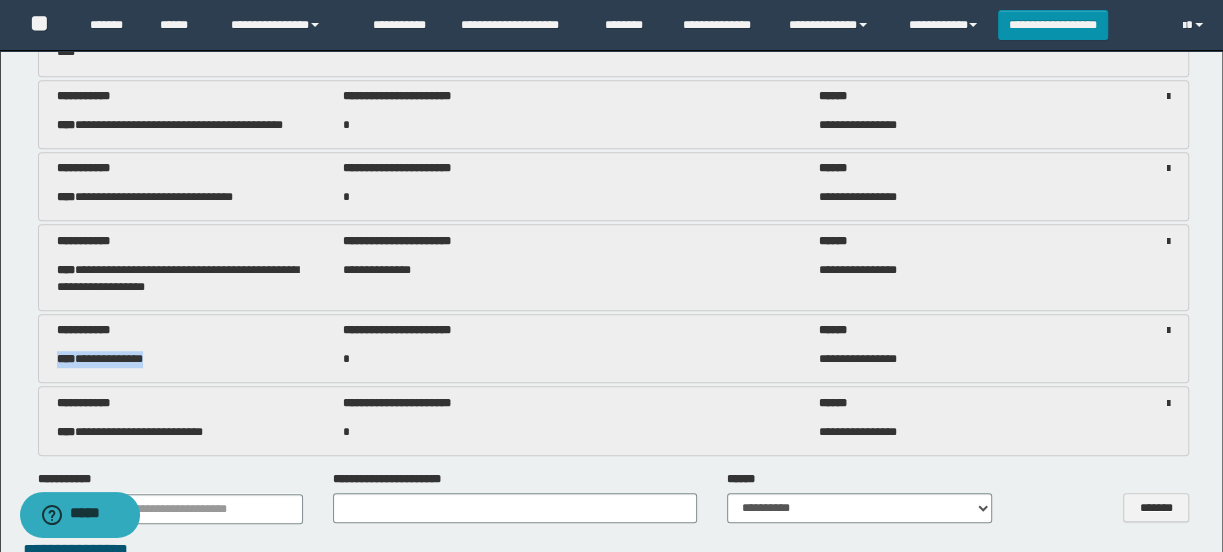 drag, startPoint x: 164, startPoint y: 360, endPoint x: 54, endPoint y: 366, distance: 110.16351 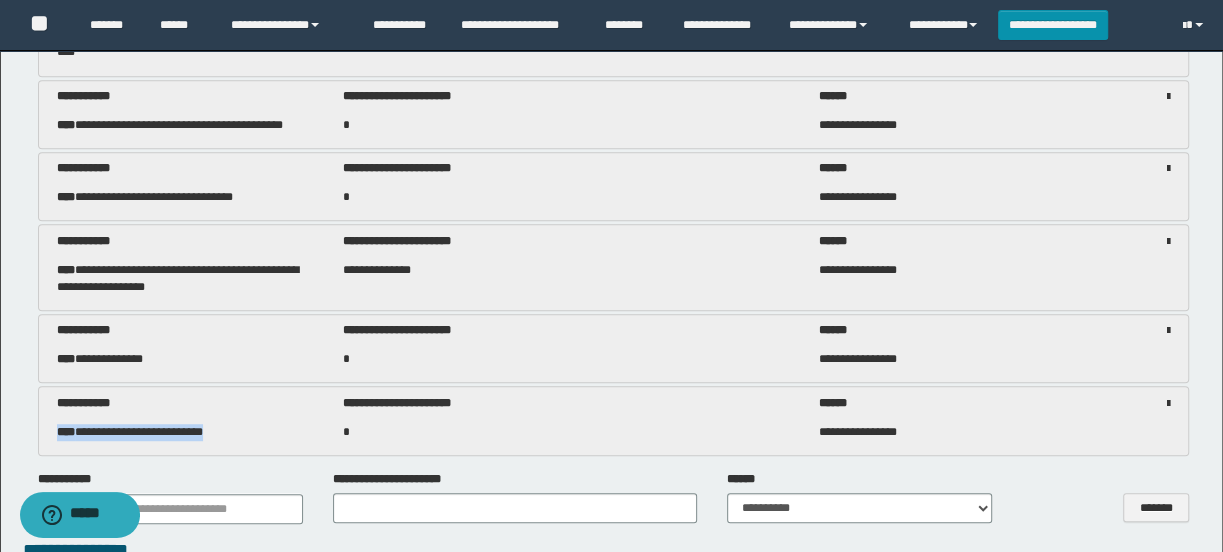 drag, startPoint x: 240, startPoint y: 430, endPoint x: 0, endPoint y: 454, distance: 241.19702 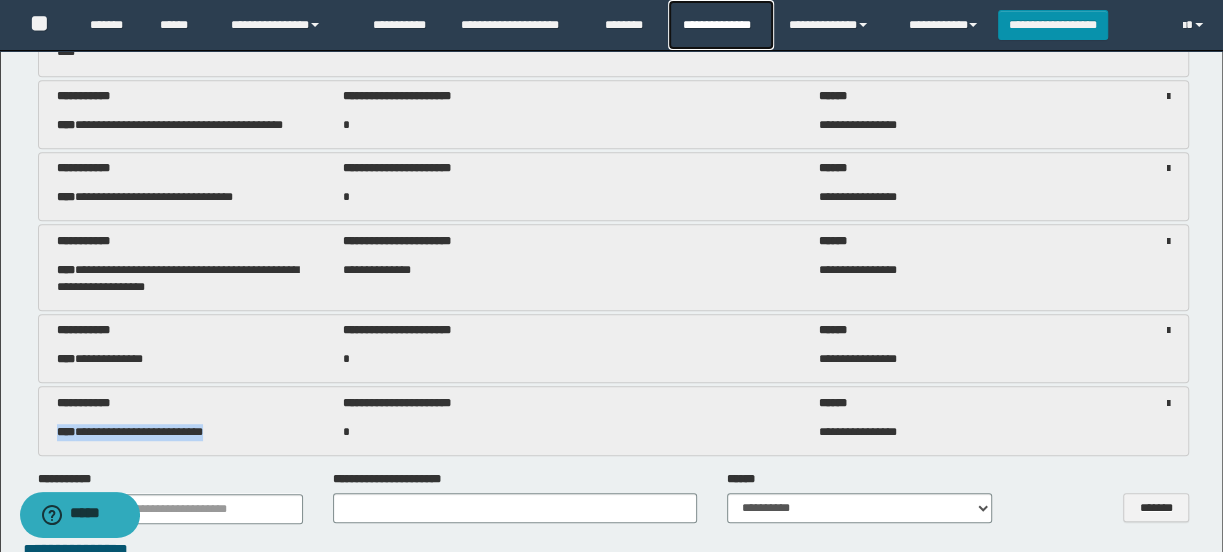 click on "**********" at bounding box center (720, 25) 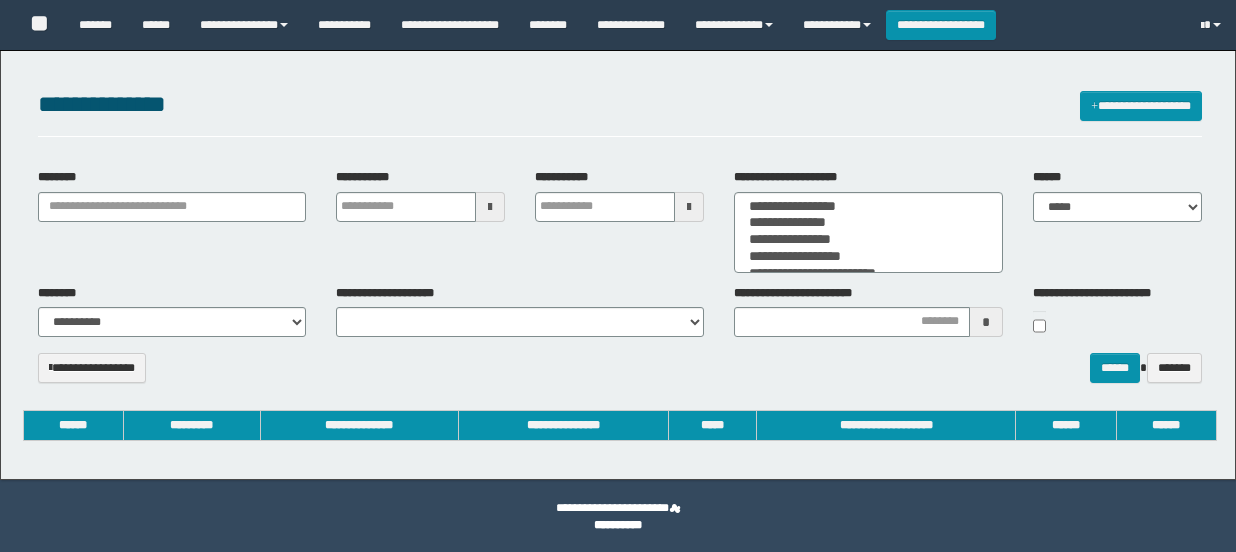 select 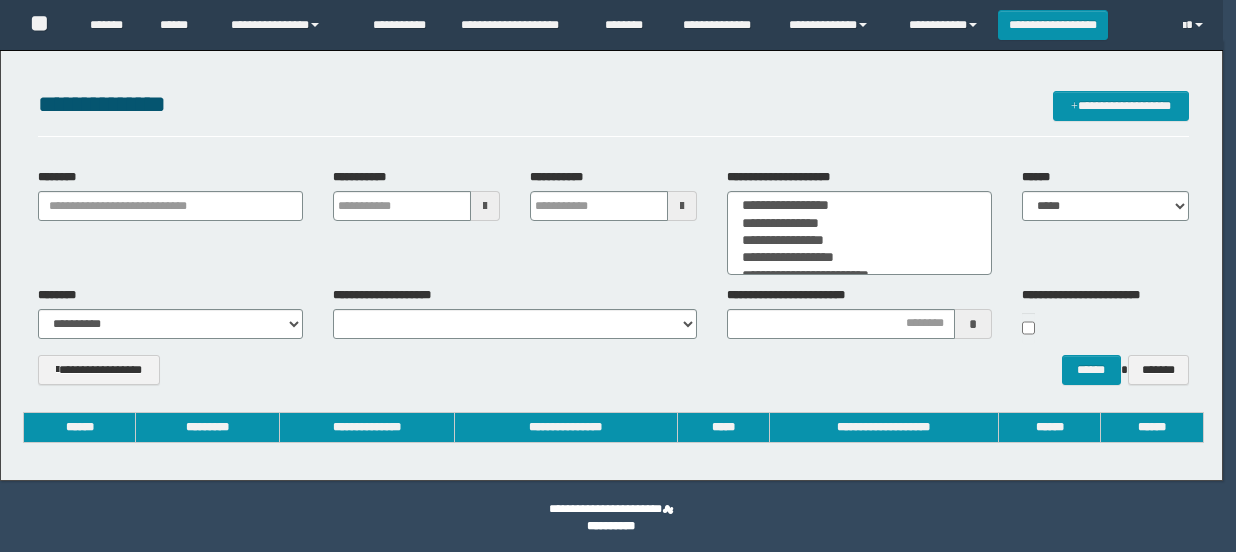 scroll, scrollTop: 0, scrollLeft: 0, axis: both 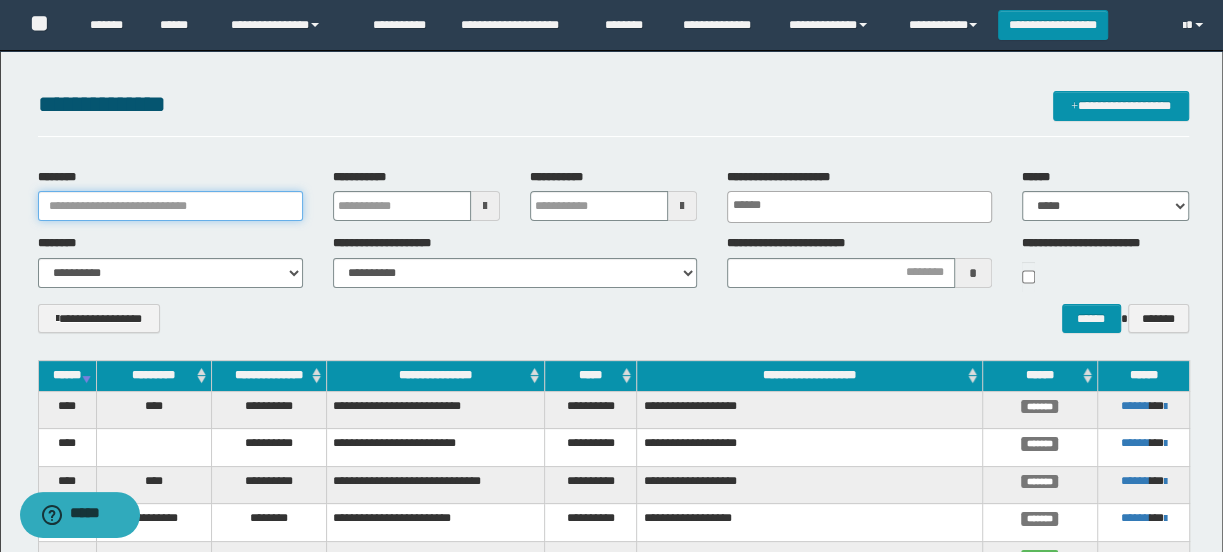 click on "********" at bounding box center (170, 206) 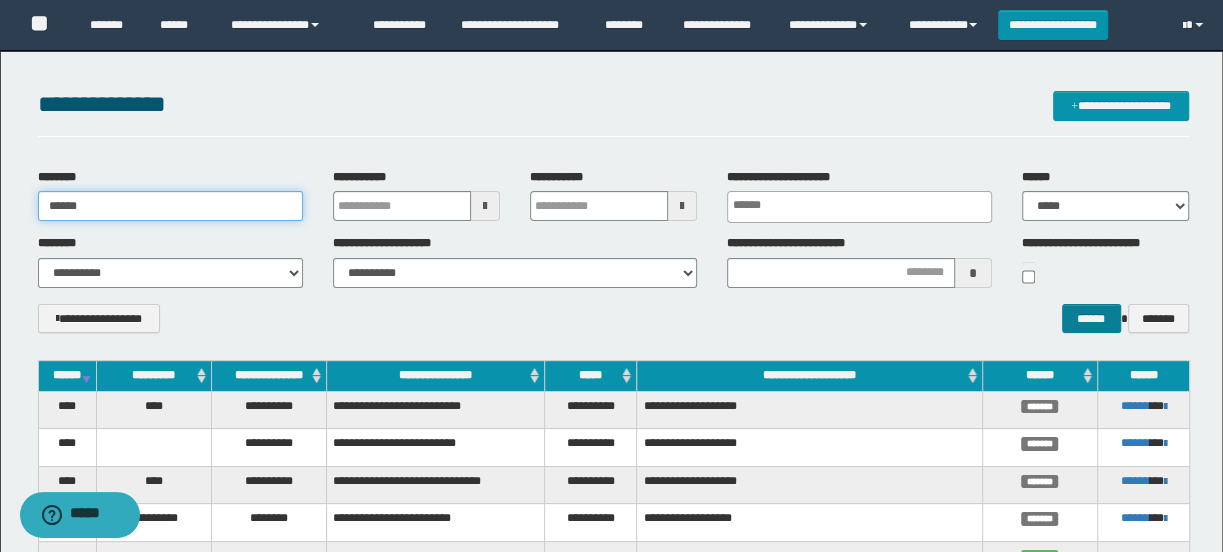 type on "******" 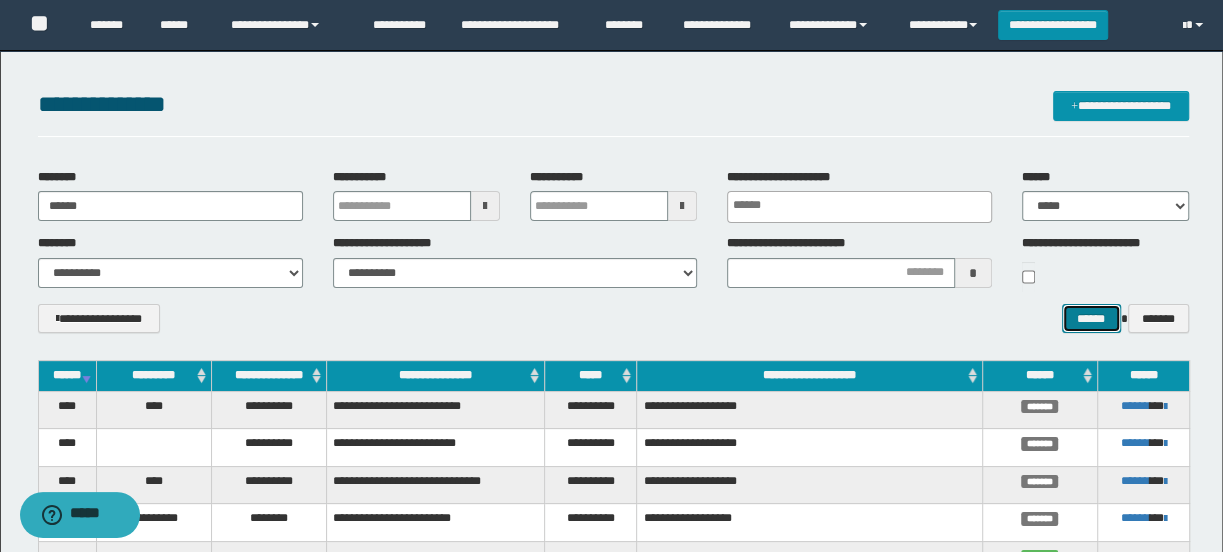 click on "******" at bounding box center [1091, 319] 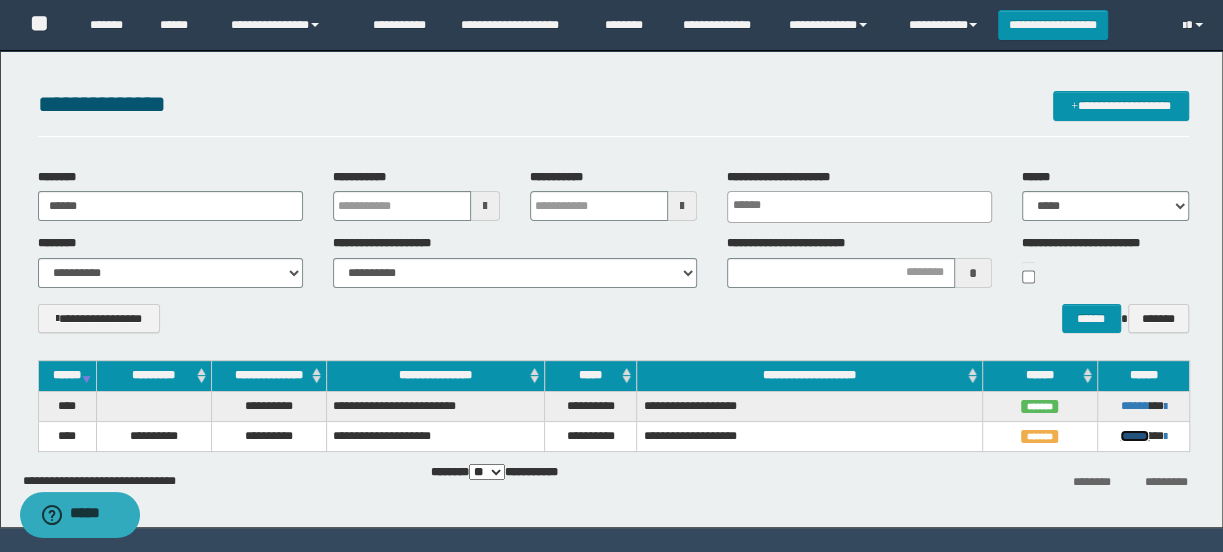 click on "******" at bounding box center [1134, 436] 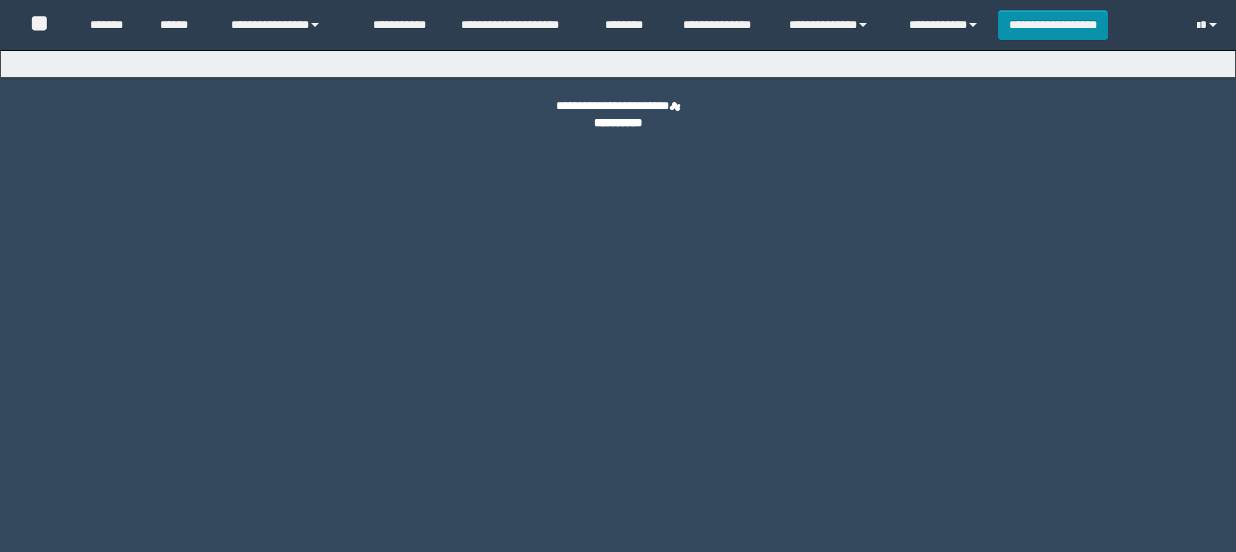 scroll, scrollTop: 0, scrollLeft: 0, axis: both 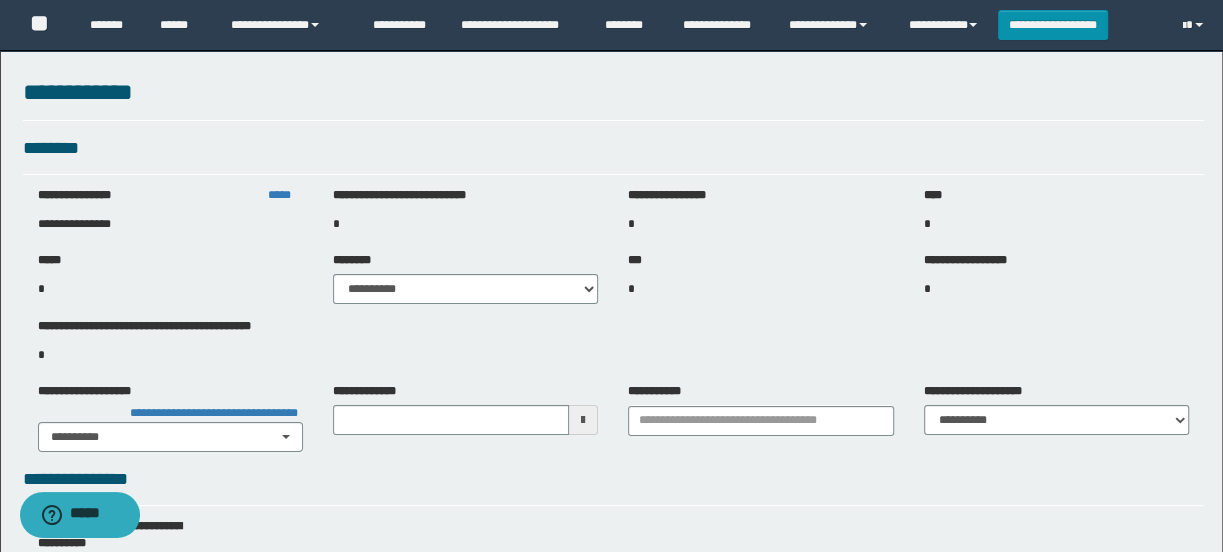 type on "**********" 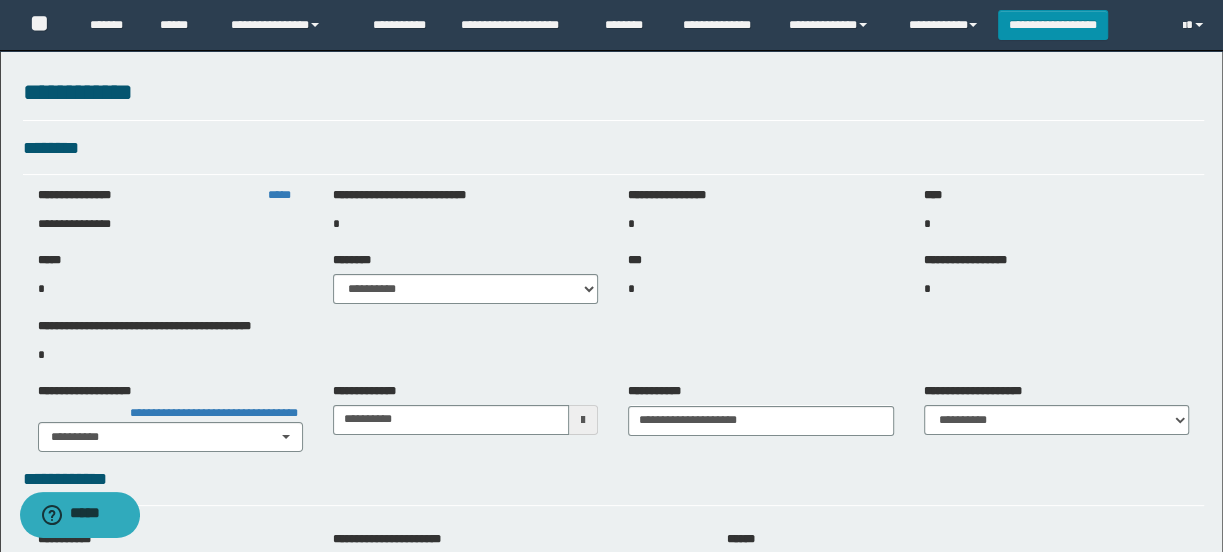 select on "***" 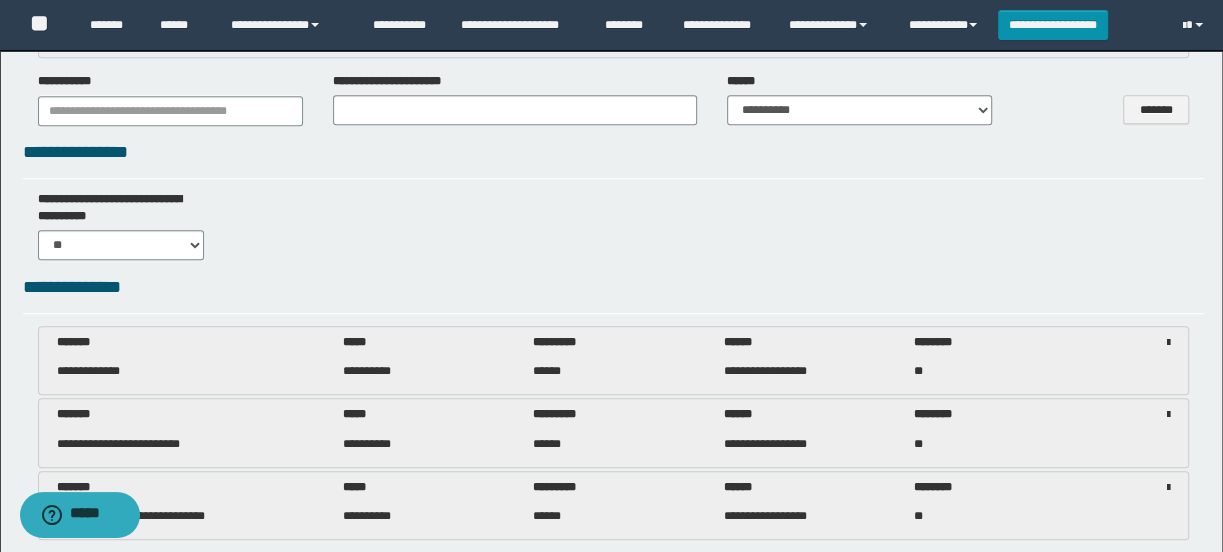 scroll, scrollTop: 363, scrollLeft: 0, axis: vertical 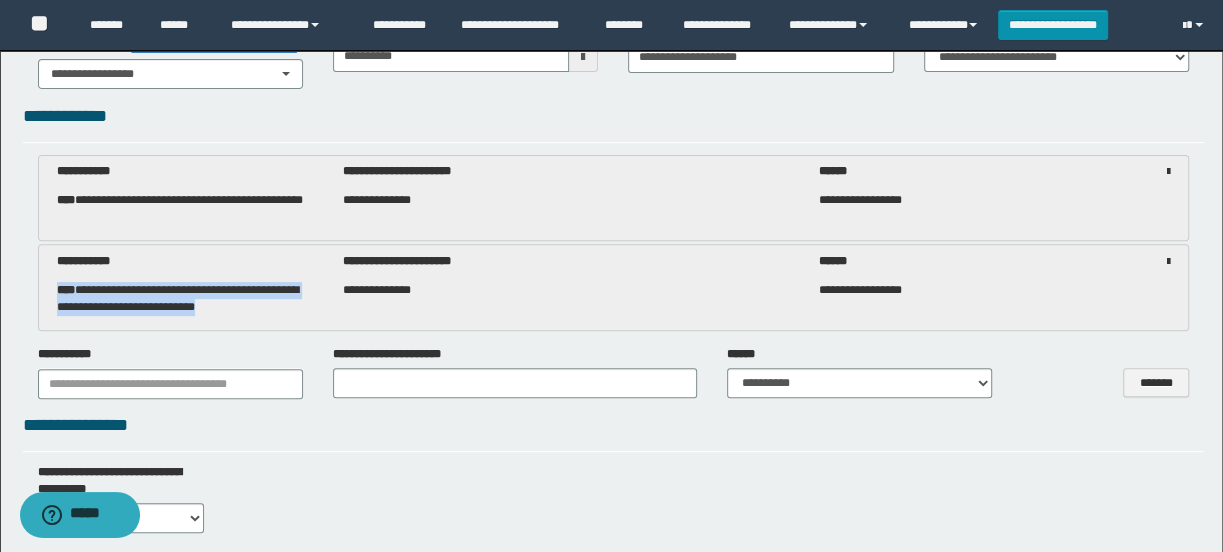 drag, startPoint x: 258, startPoint y: 311, endPoint x: 55, endPoint y: 288, distance: 204.2988 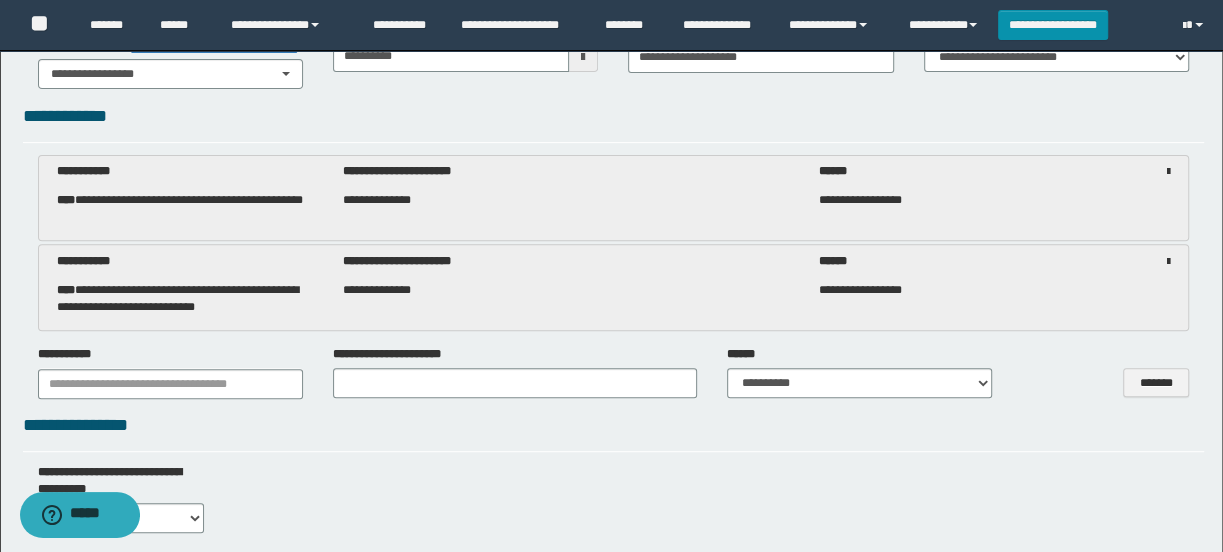 click on "**********" at bounding box center (185, 209) 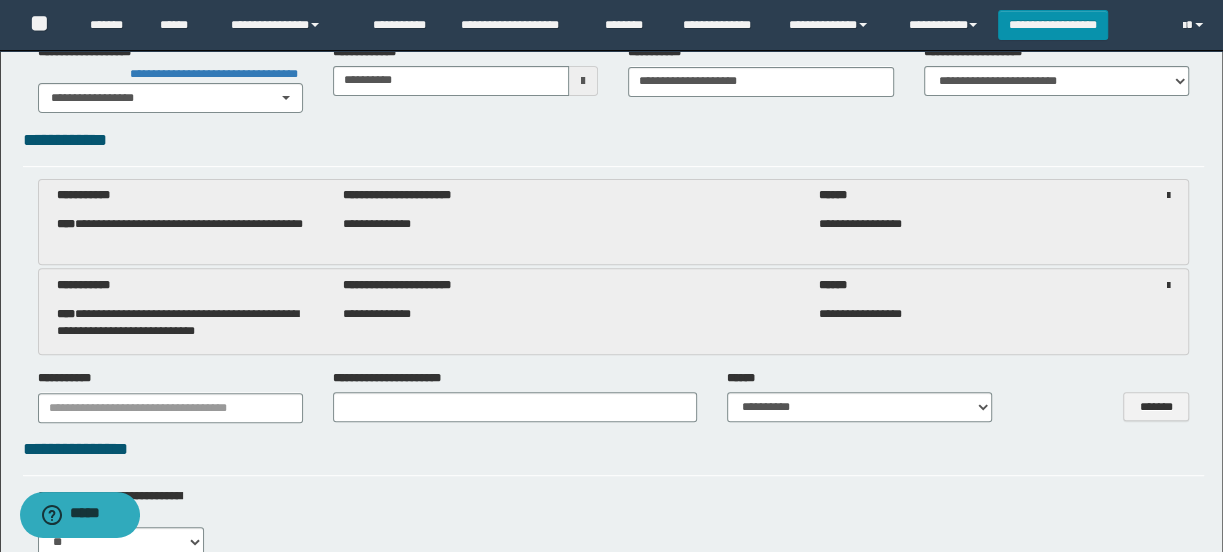 scroll, scrollTop: 363, scrollLeft: 0, axis: vertical 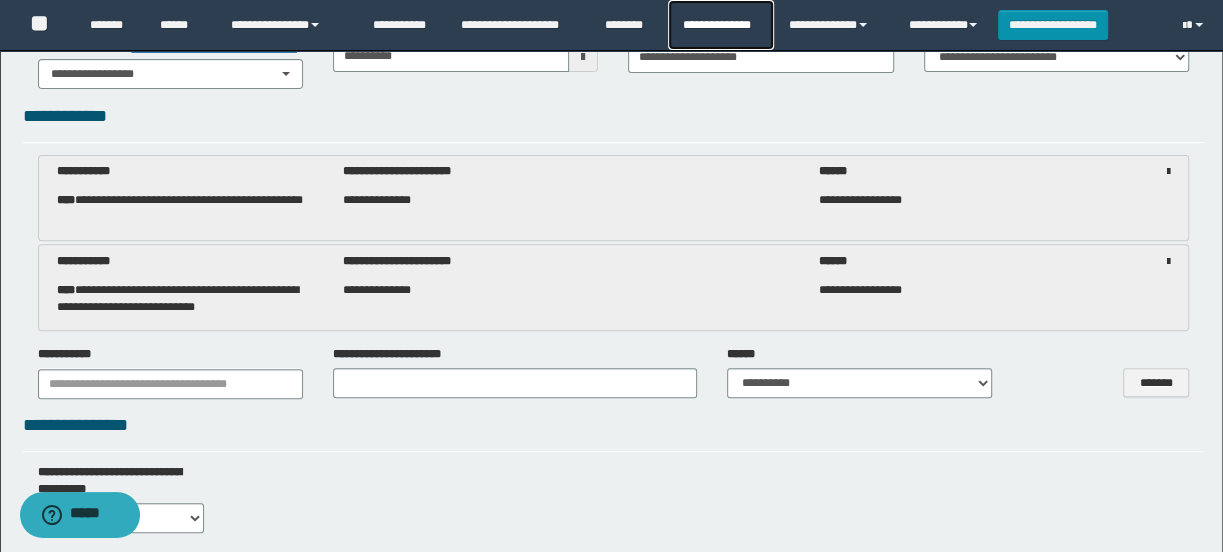 click on "**********" at bounding box center (720, 25) 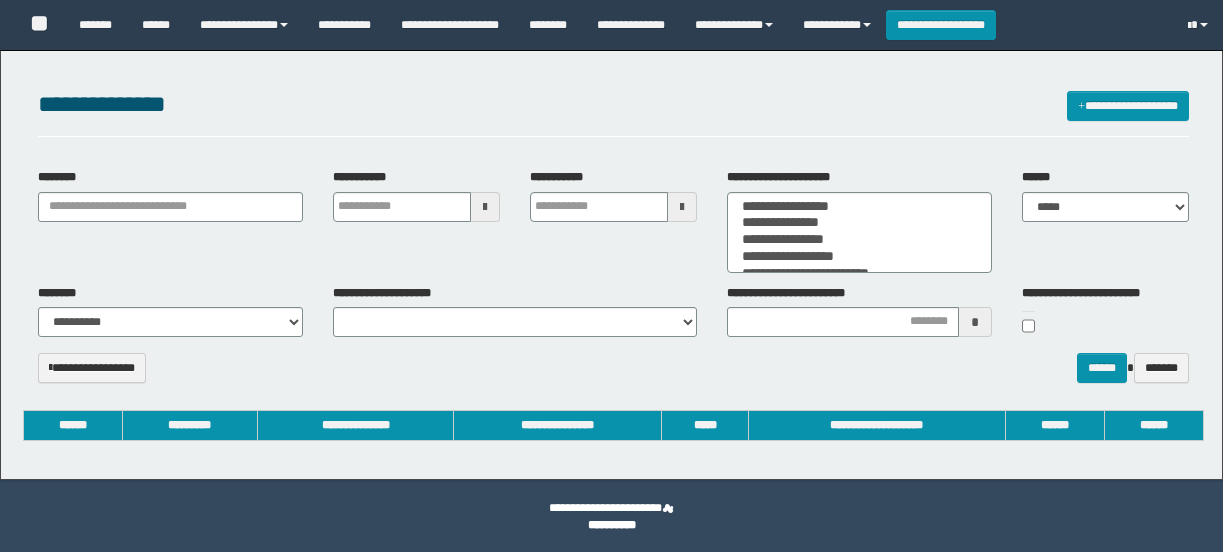 select 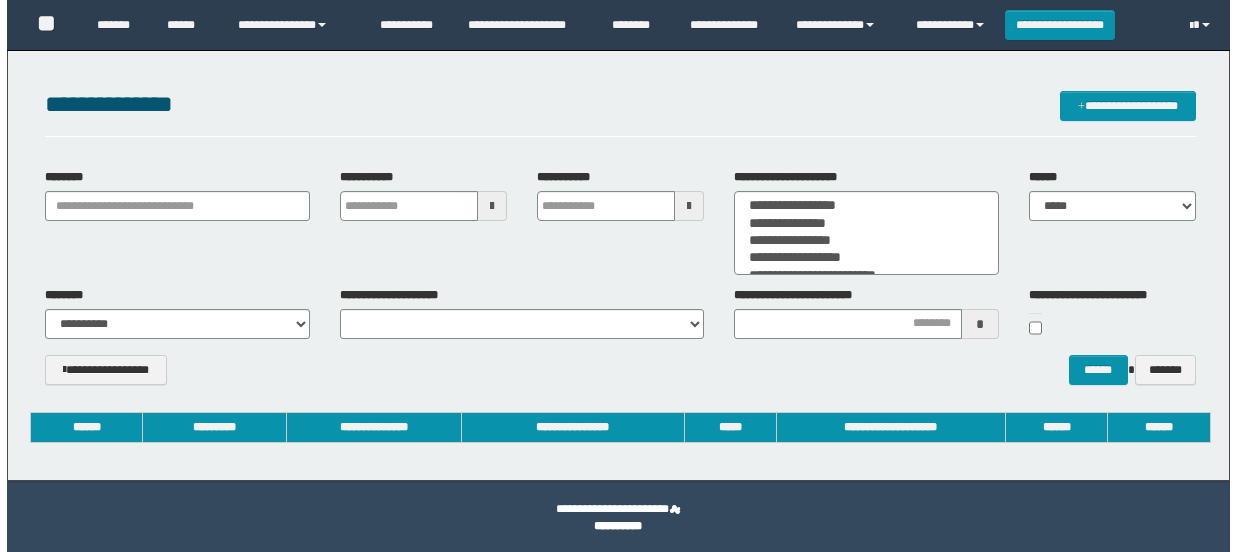 scroll, scrollTop: 0, scrollLeft: 0, axis: both 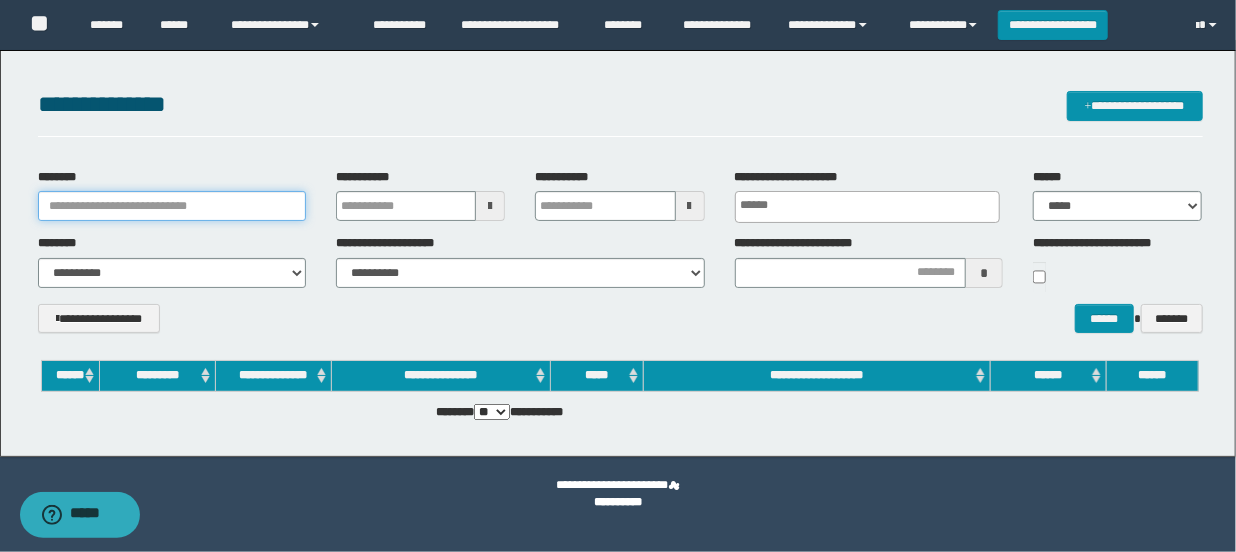 click on "********" at bounding box center [172, 206] 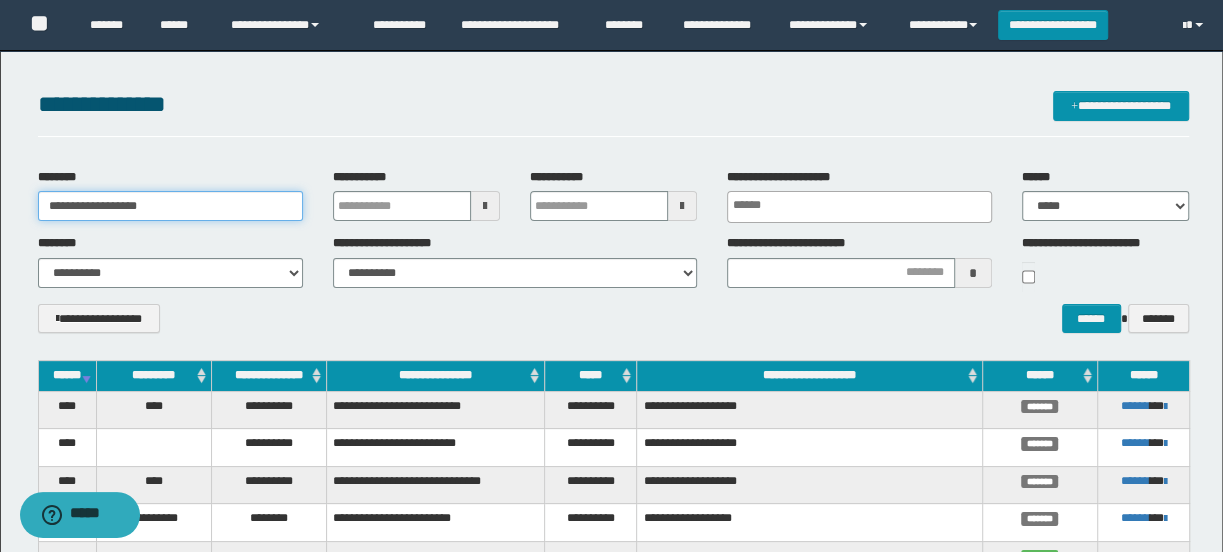 type on "**********" 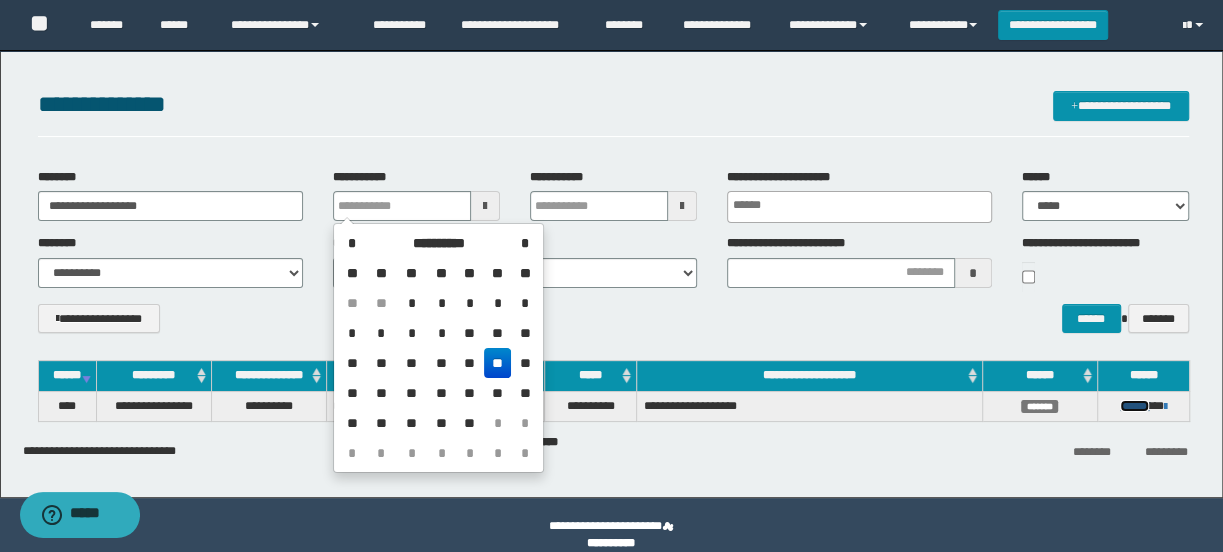click on "******" at bounding box center [1134, 406] 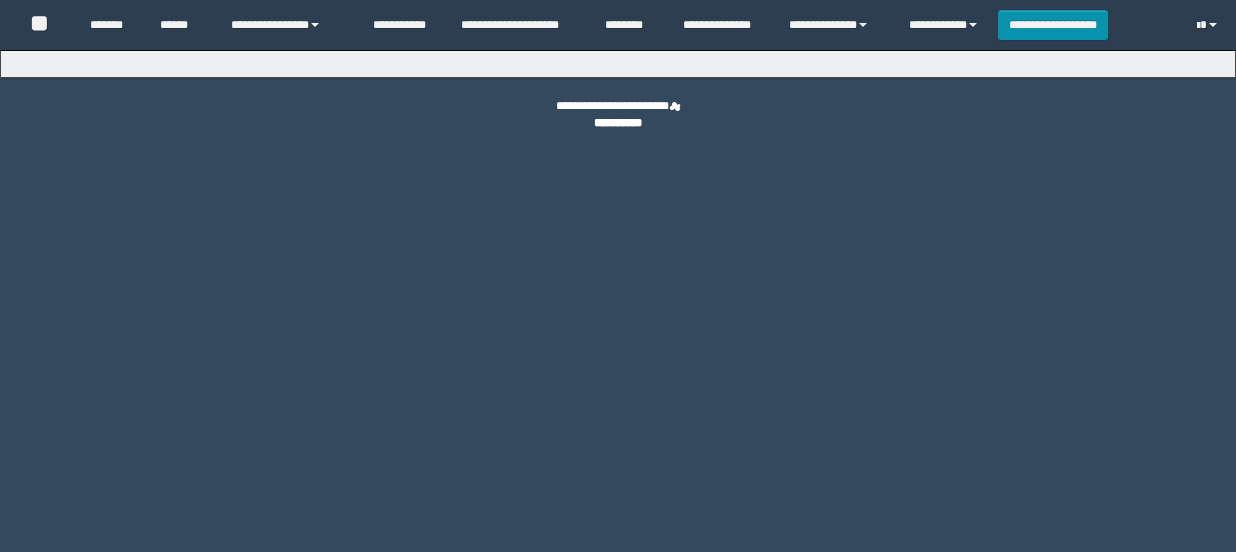 scroll, scrollTop: 0, scrollLeft: 0, axis: both 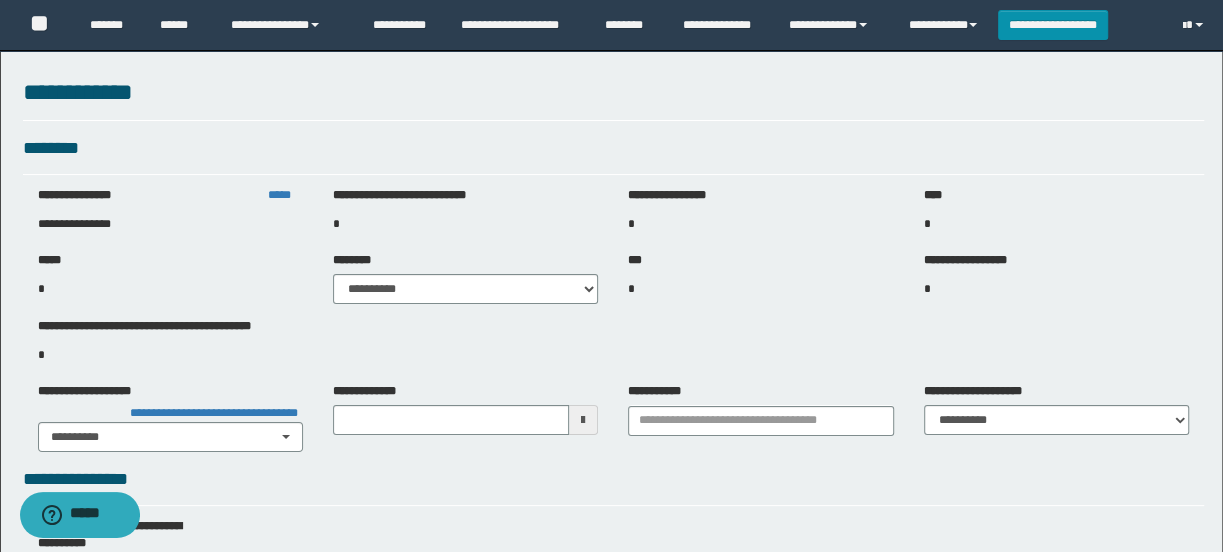 type on "**********" 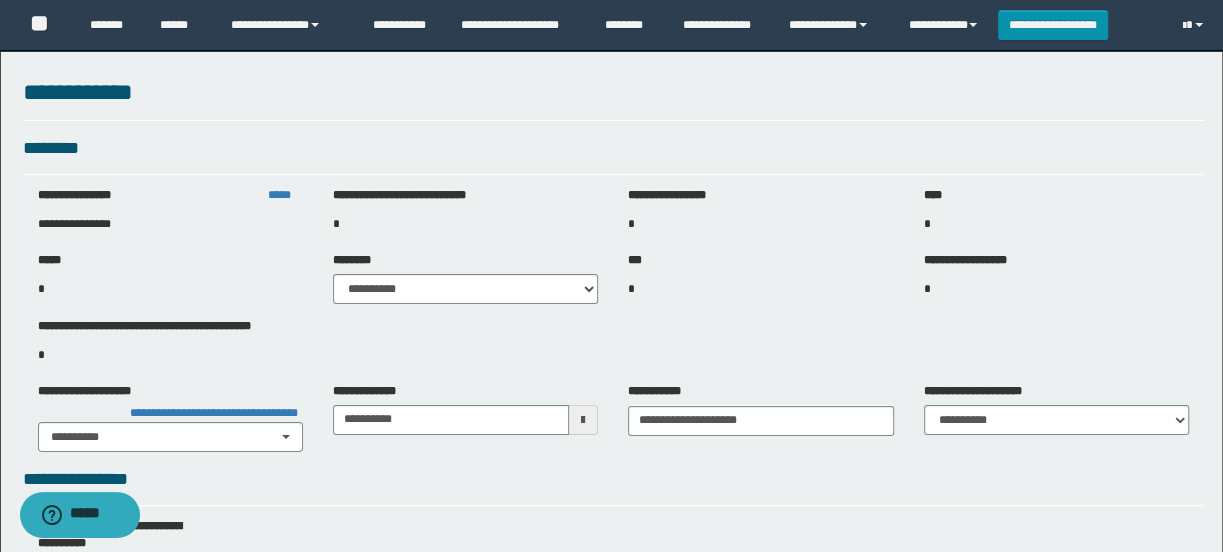 type on "**********" 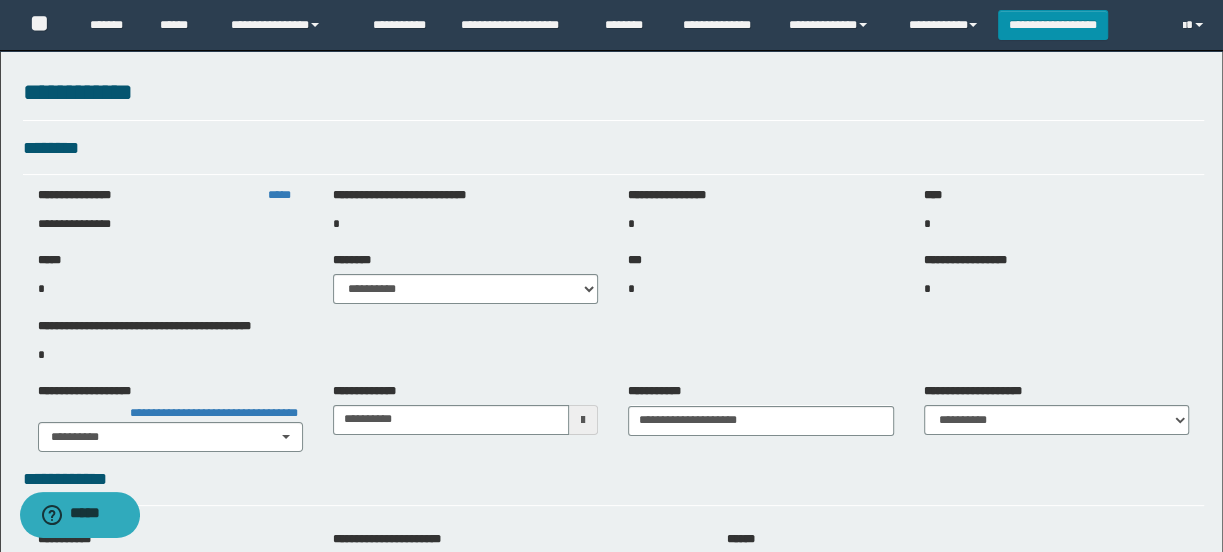 select on "***" 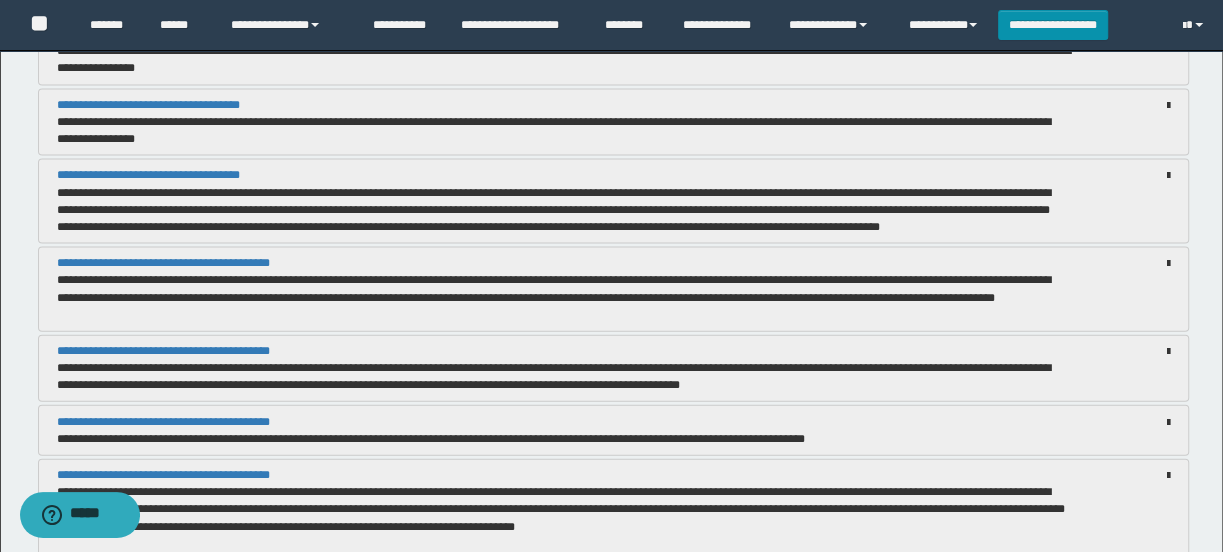 scroll, scrollTop: 2545, scrollLeft: 0, axis: vertical 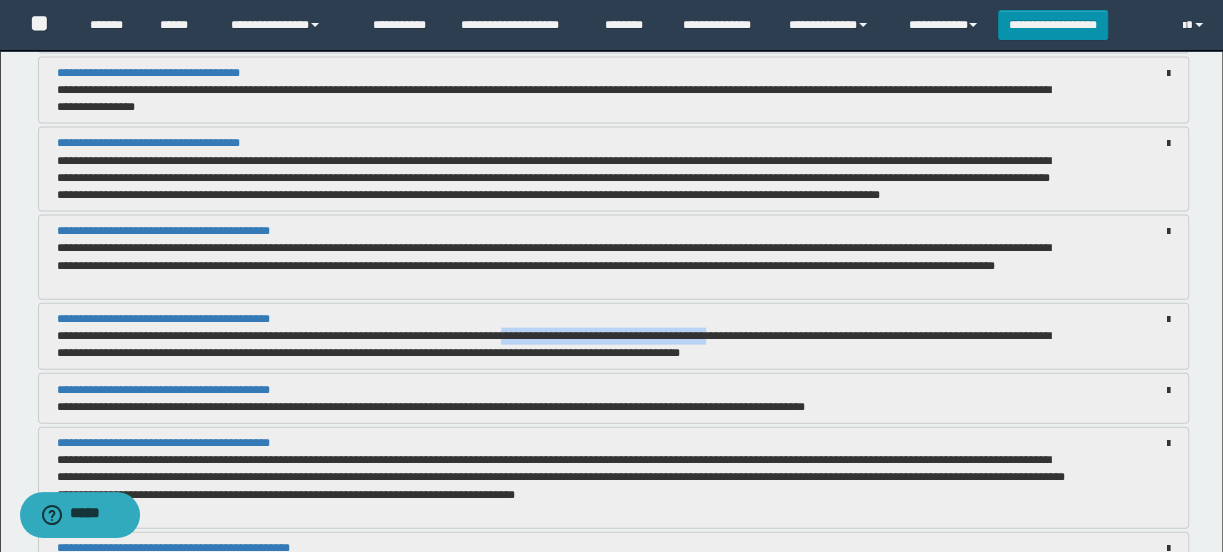 drag, startPoint x: 618, startPoint y: 329, endPoint x: 906, endPoint y: 328, distance: 288.00174 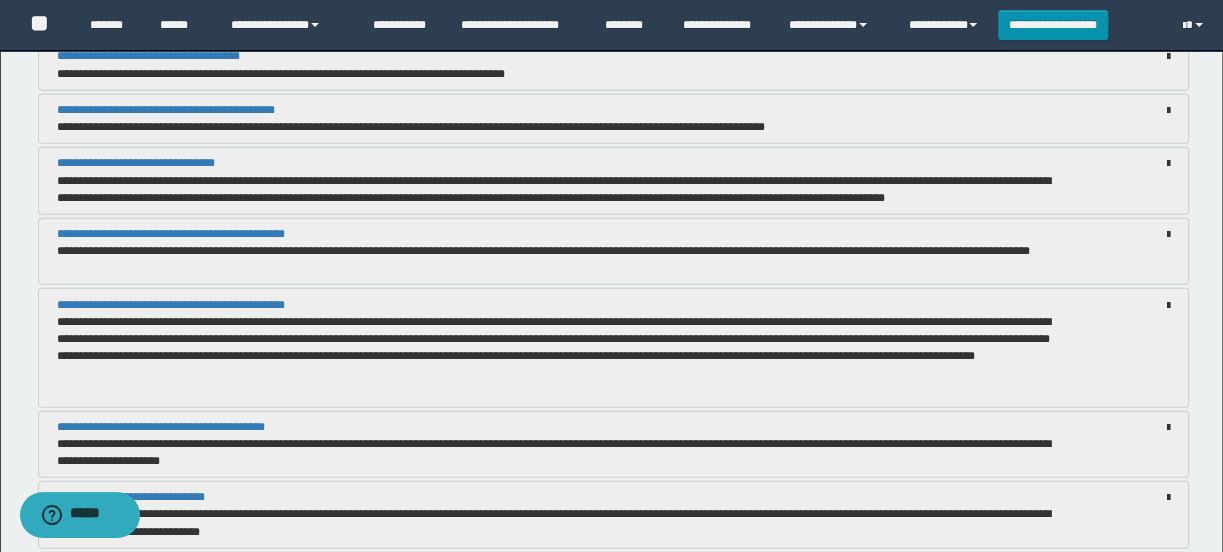 scroll, scrollTop: 3000, scrollLeft: 0, axis: vertical 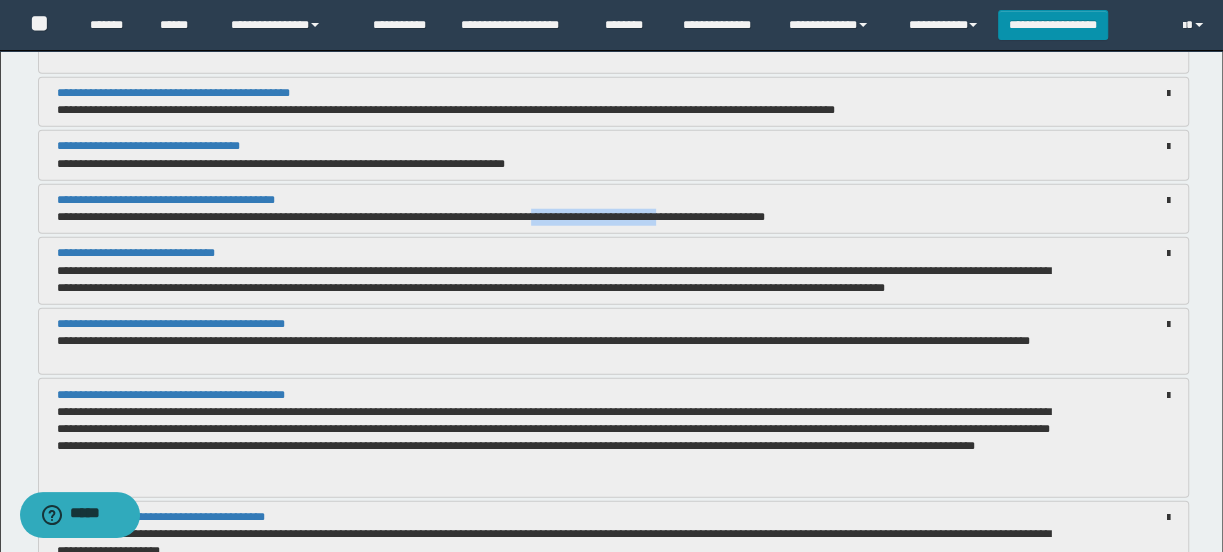 drag, startPoint x: 575, startPoint y: 214, endPoint x: 759, endPoint y: 220, distance: 184.0978 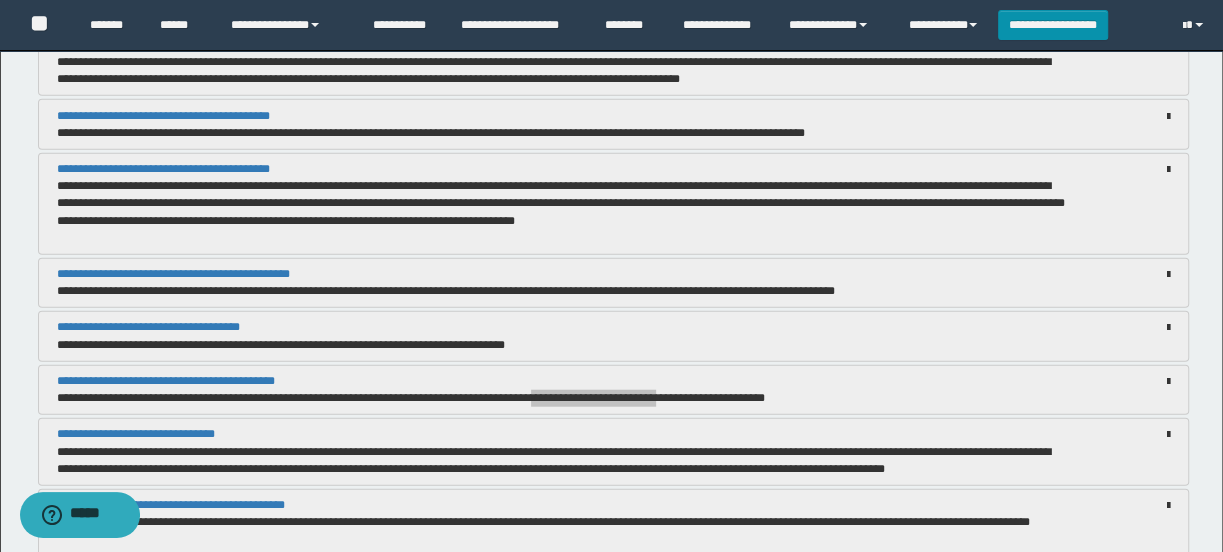 scroll, scrollTop: 2818, scrollLeft: 0, axis: vertical 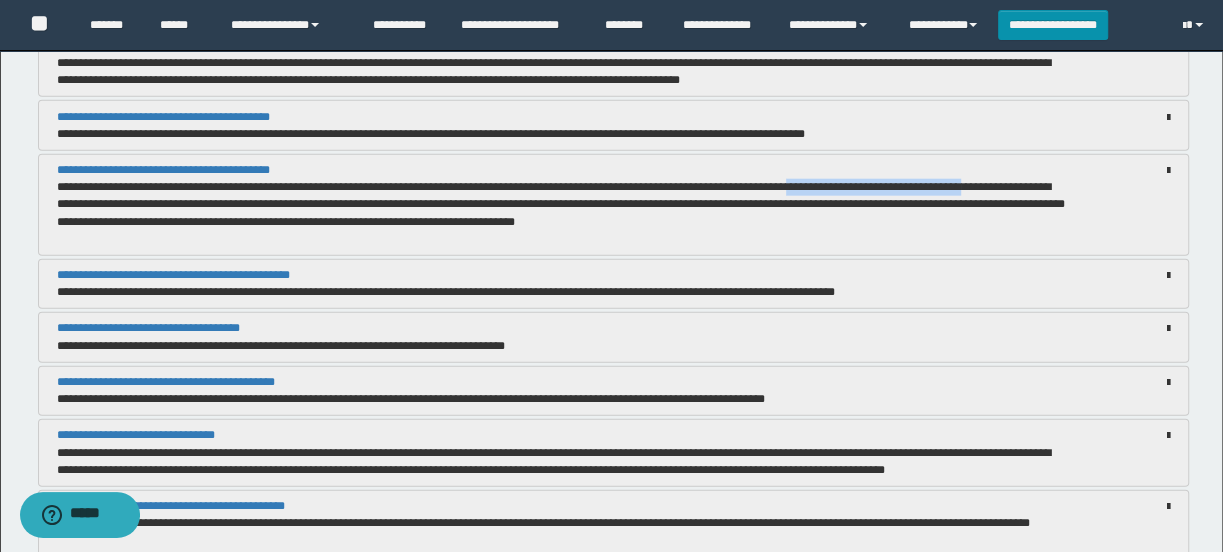 drag, startPoint x: 55, startPoint y: 202, endPoint x: 324, endPoint y: 202, distance: 269 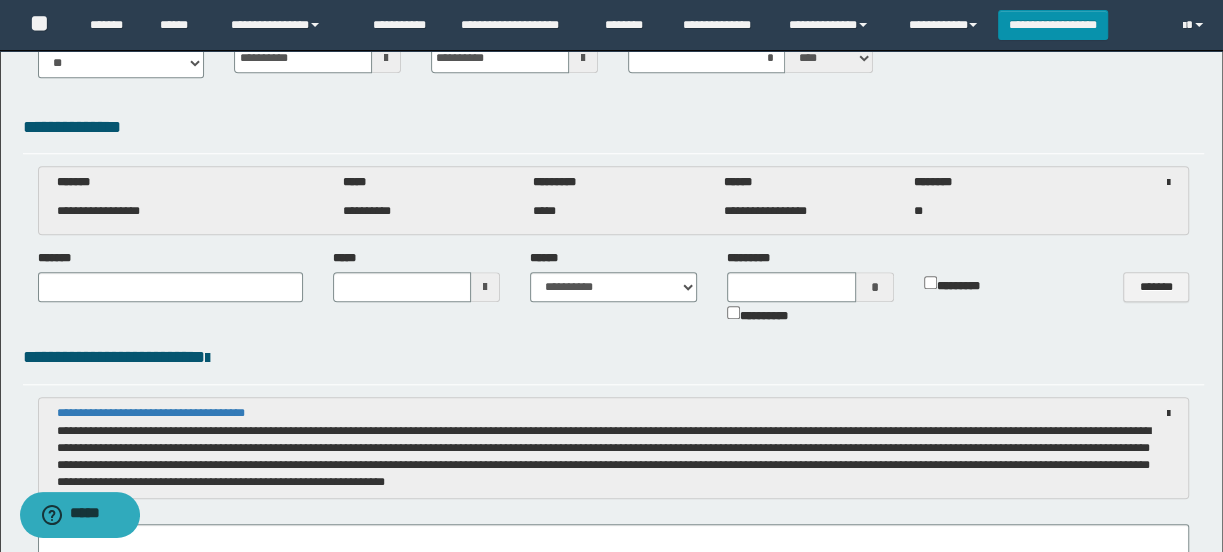 scroll, scrollTop: 909, scrollLeft: 0, axis: vertical 